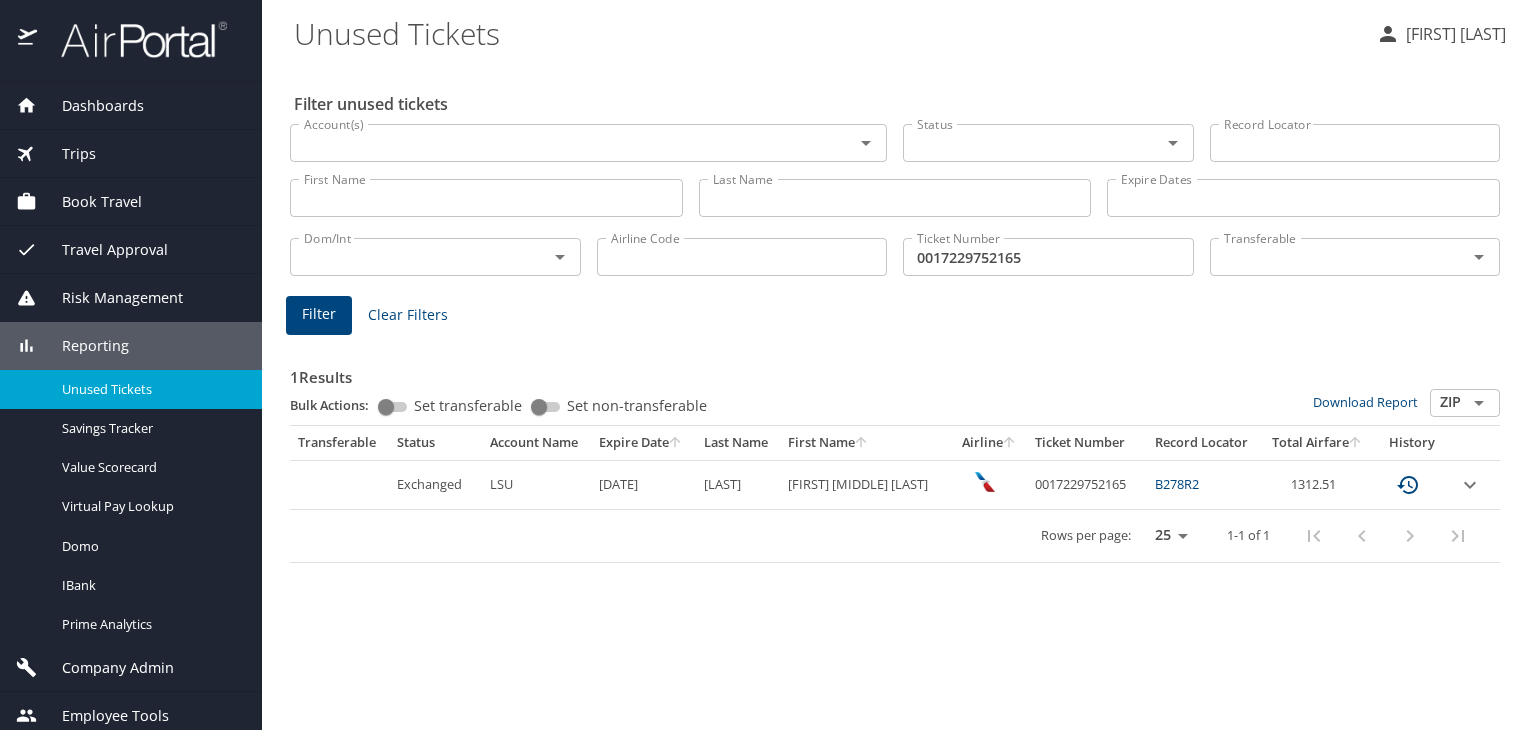 scroll, scrollTop: 0, scrollLeft: 0, axis: both 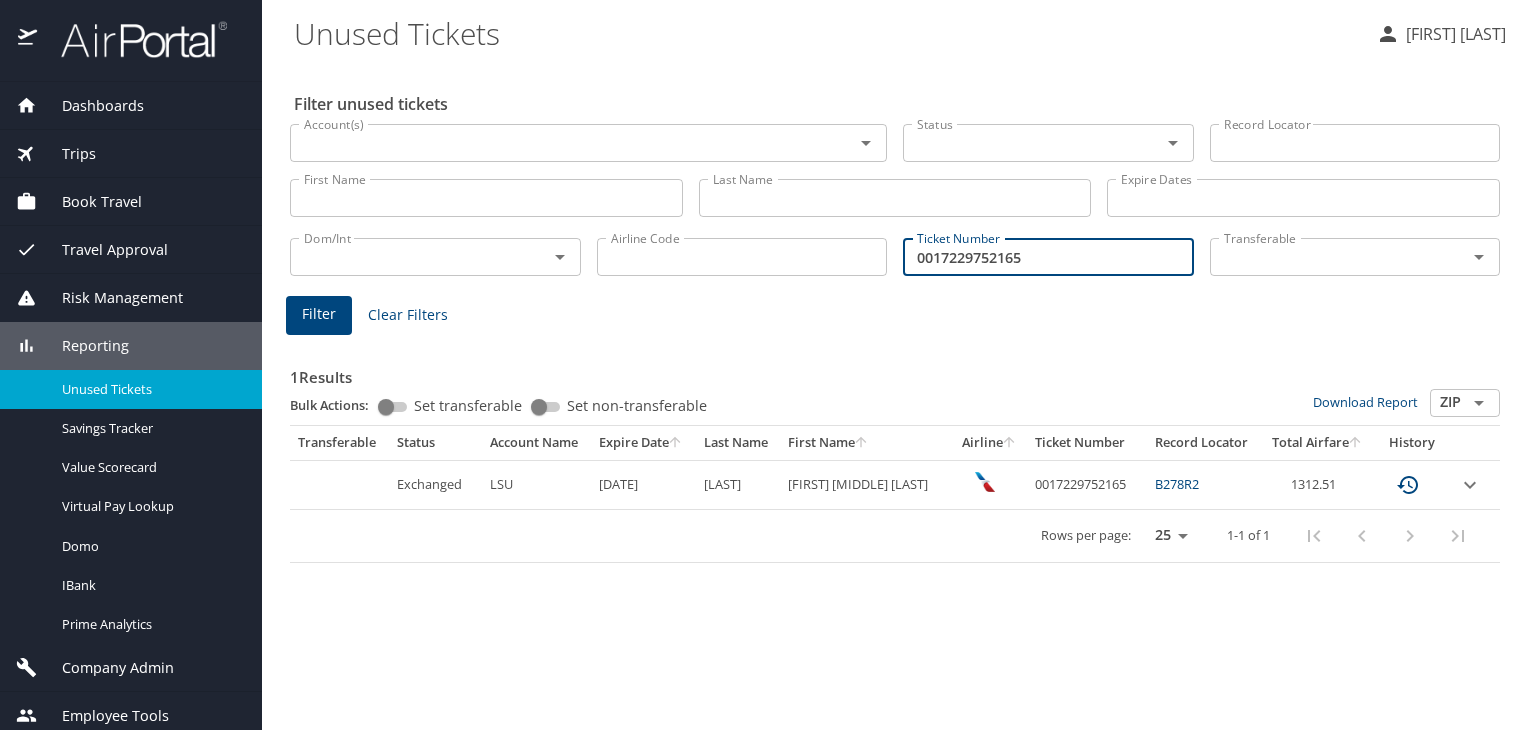 drag, startPoint x: 1079, startPoint y: 261, endPoint x: 825, endPoint y: 252, distance: 254.1594 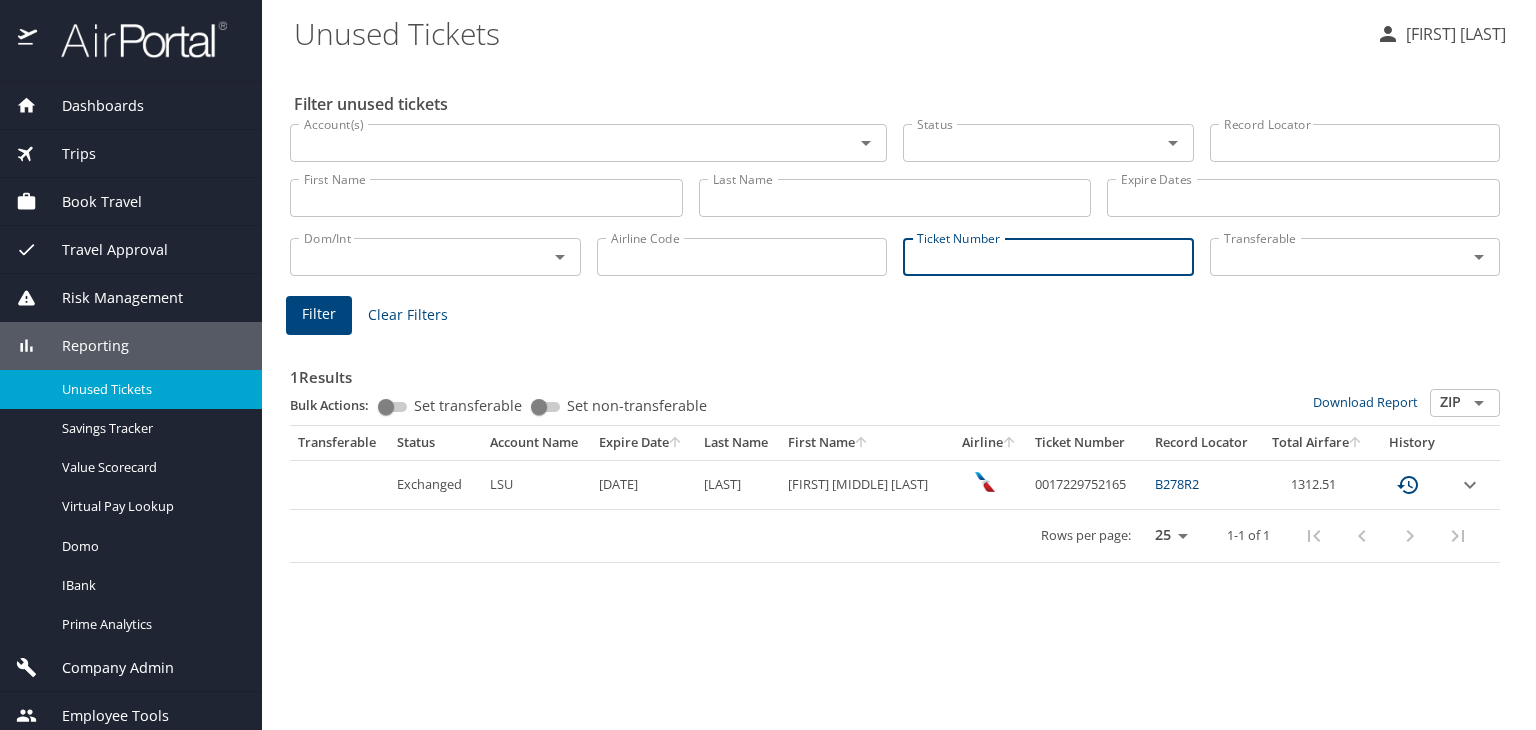 type 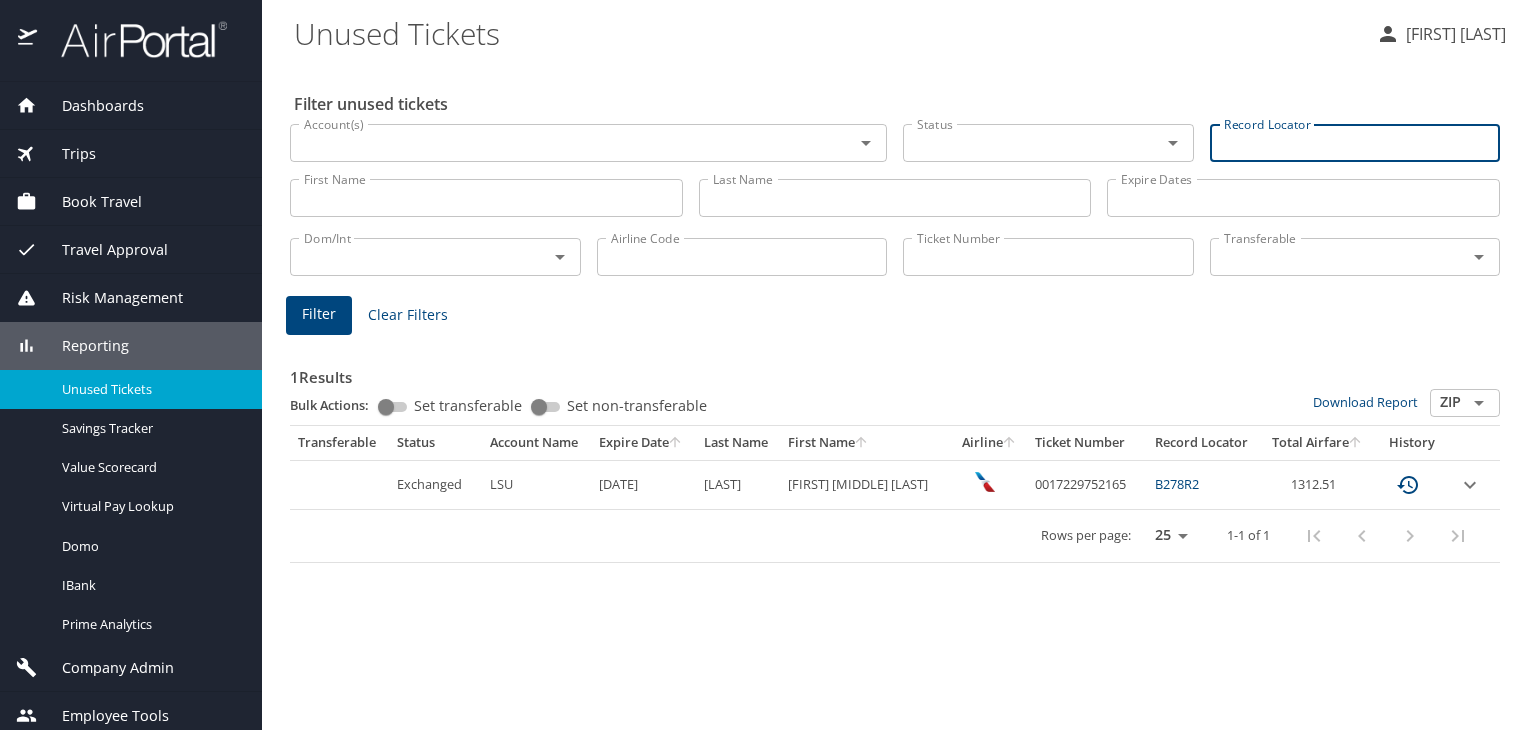 click on "Record Locator" at bounding box center (1355, 143) 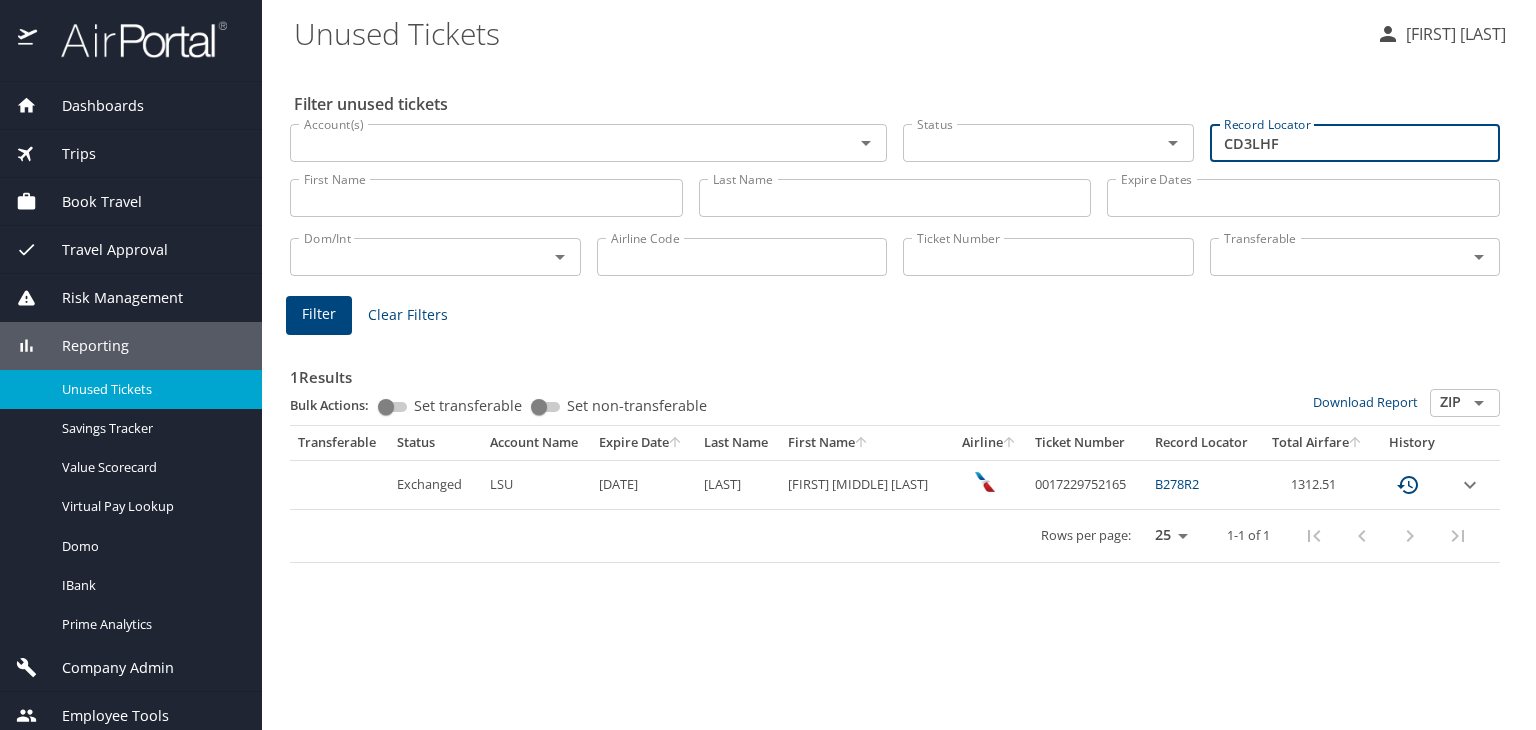 type on "CD3LHF" 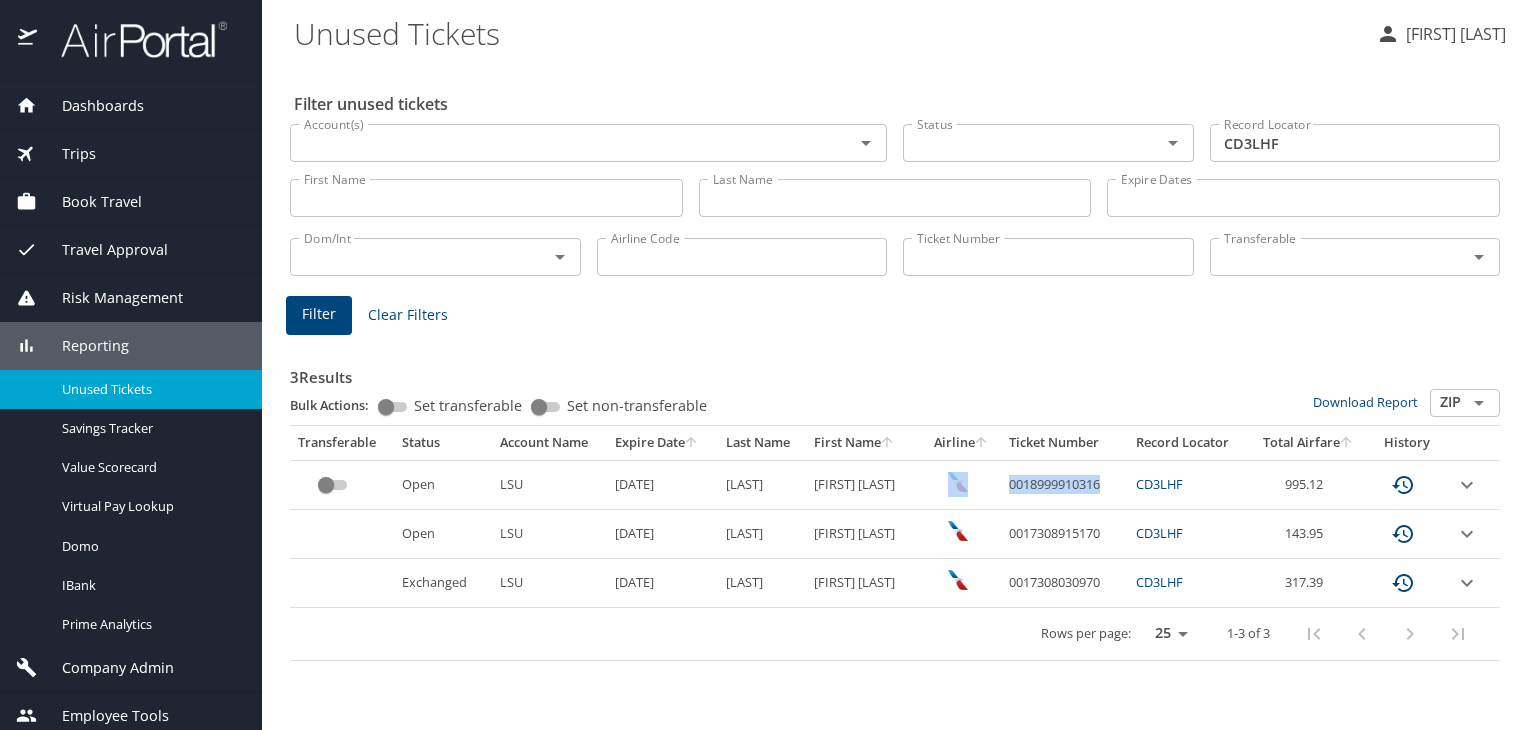 drag, startPoint x: 1107, startPoint y: 484, endPoint x: 996, endPoint y: 479, distance: 111.11256 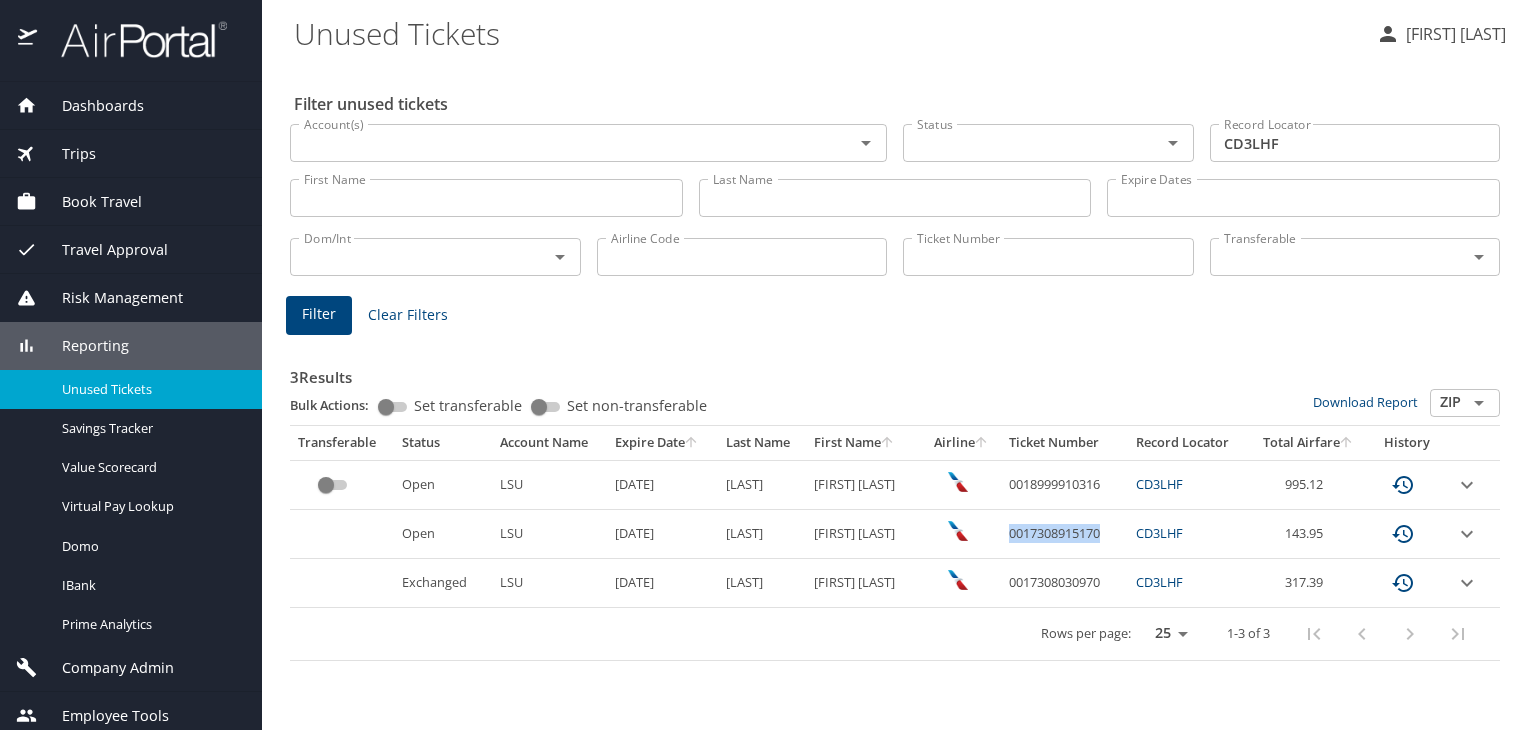 drag, startPoint x: 1008, startPoint y: 535, endPoint x: 1104, endPoint y: 533, distance: 96.02083 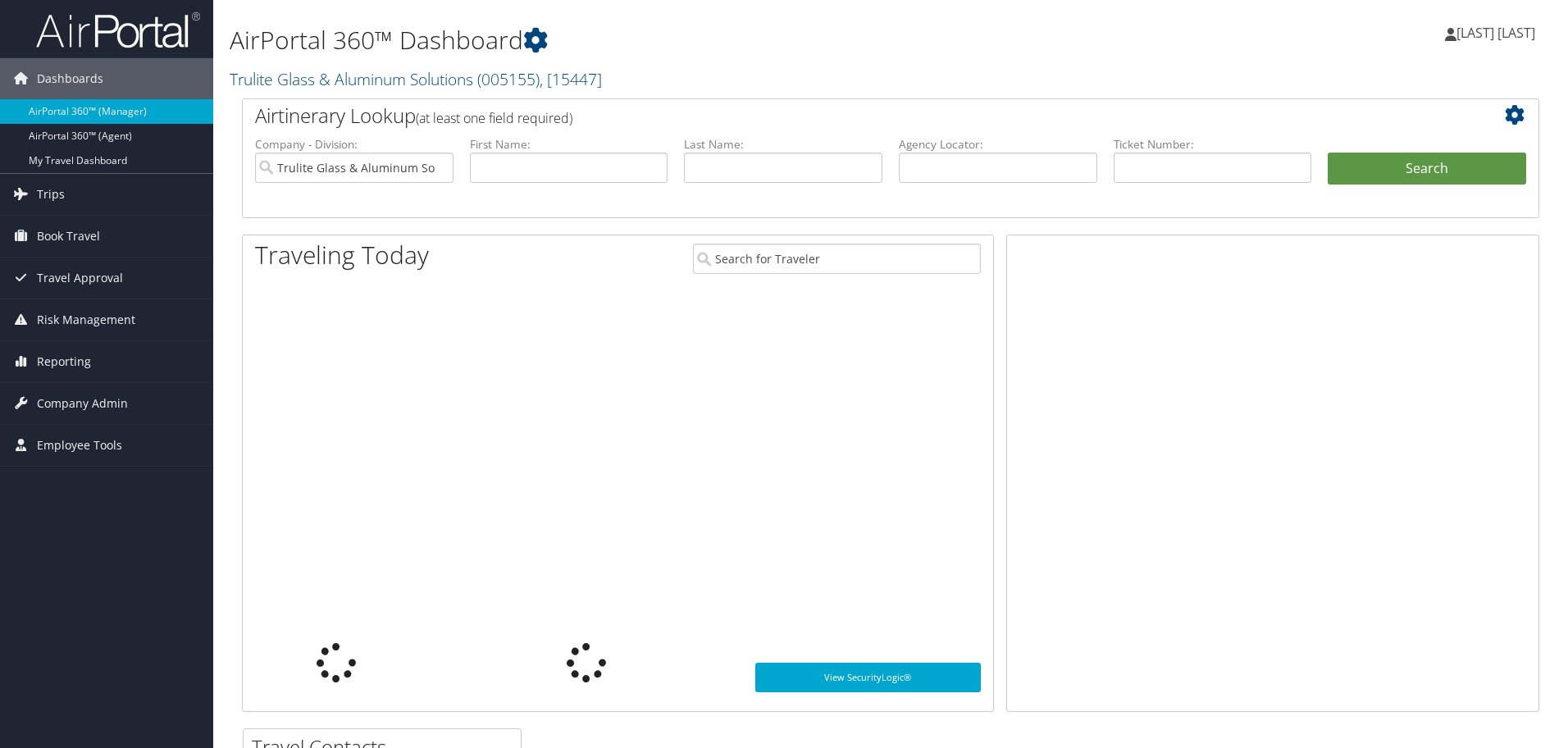 scroll, scrollTop: 0, scrollLeft: 0, axis: both 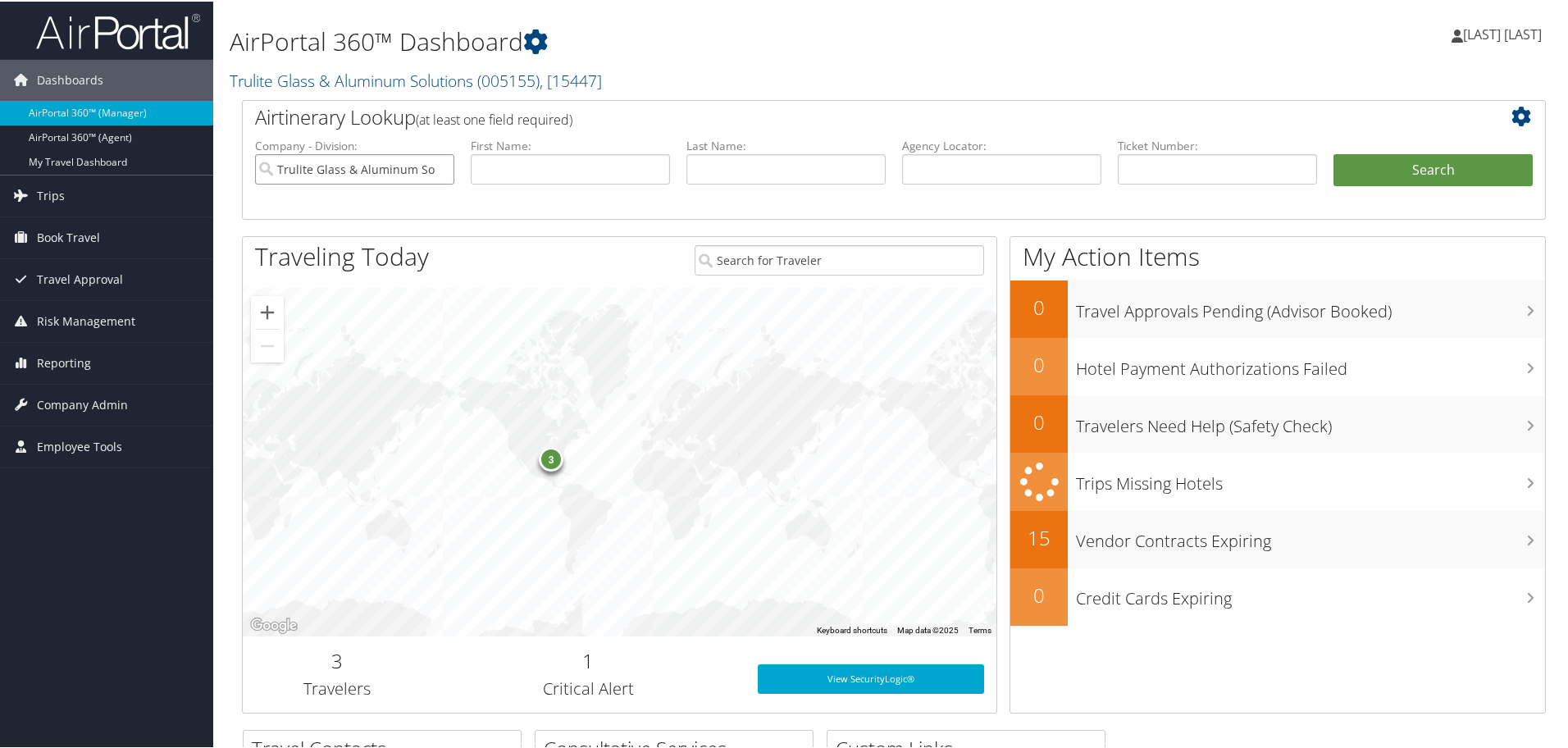 click on "Trulite Glass & Aluminum Solutions" at bounding box center (354, 167) 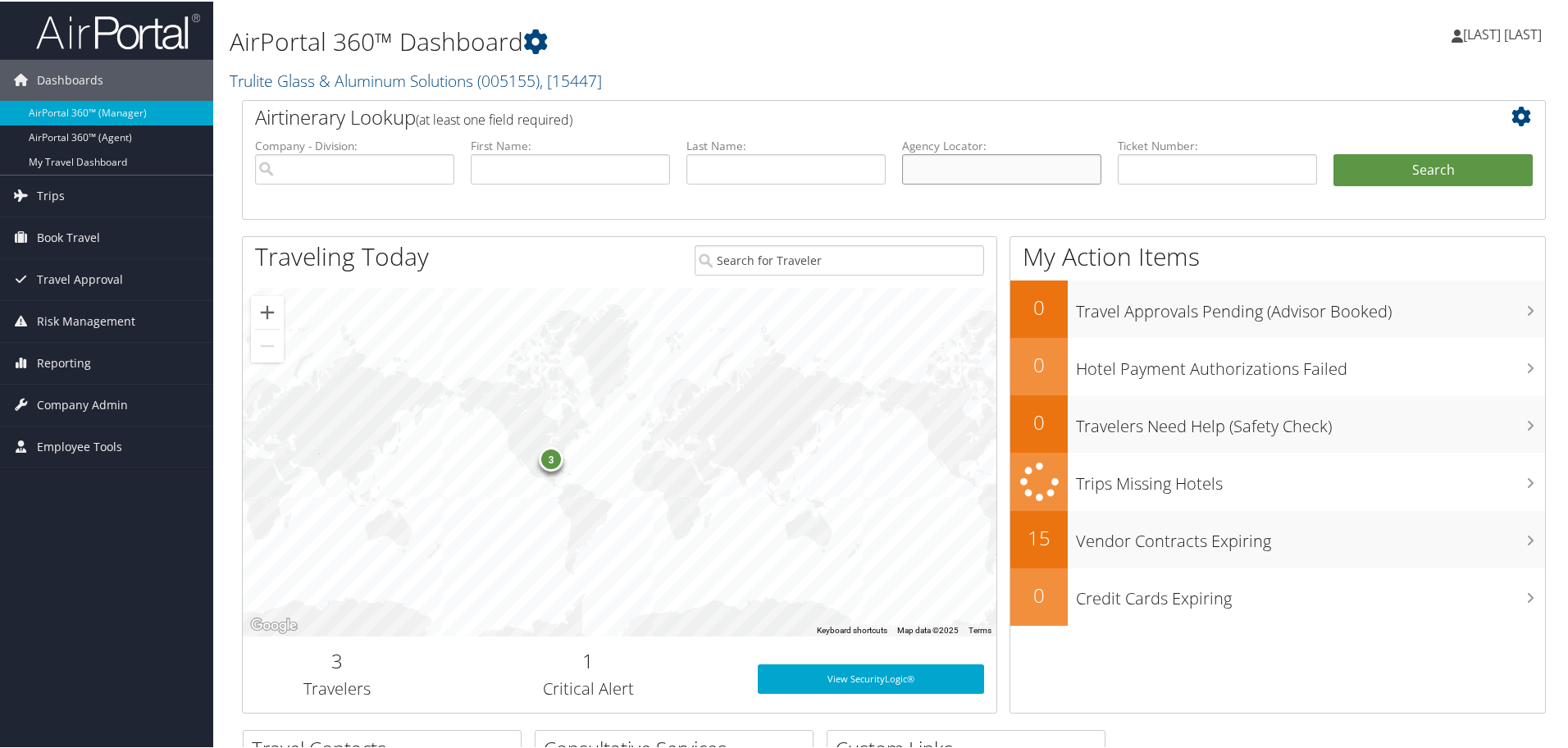 click at bounding box center (1001, 167) 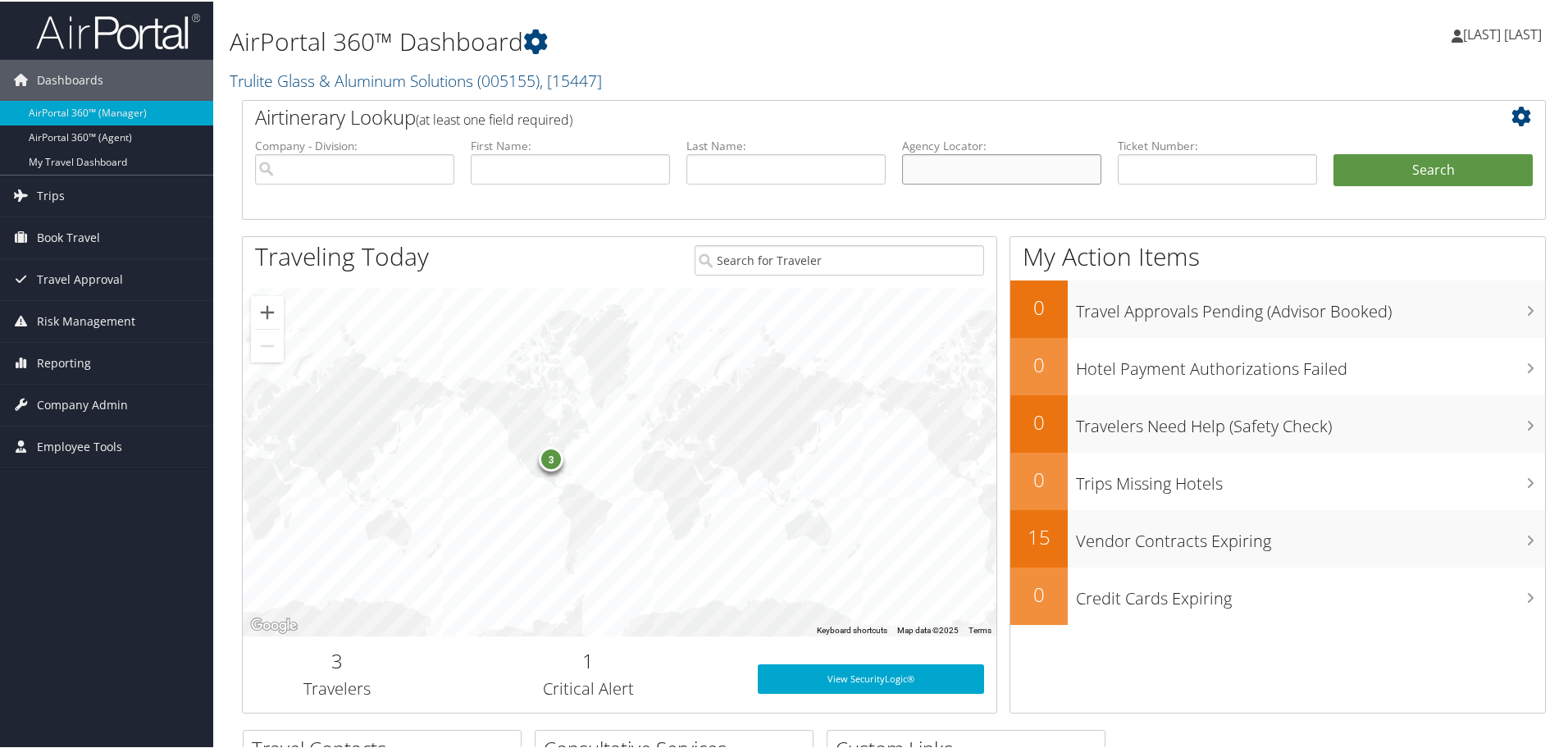 paste on "0017308915170" 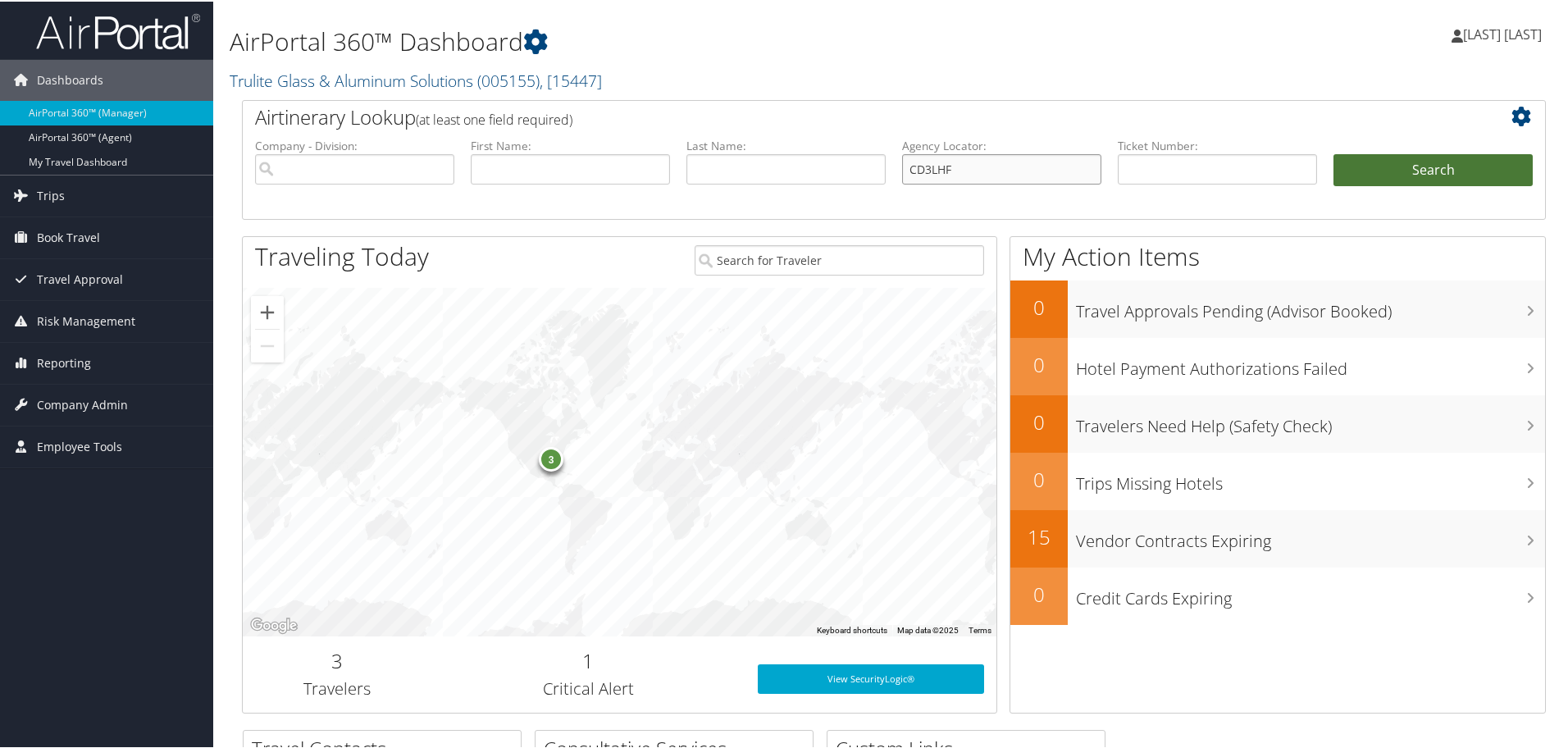 type on "CD3LHF" 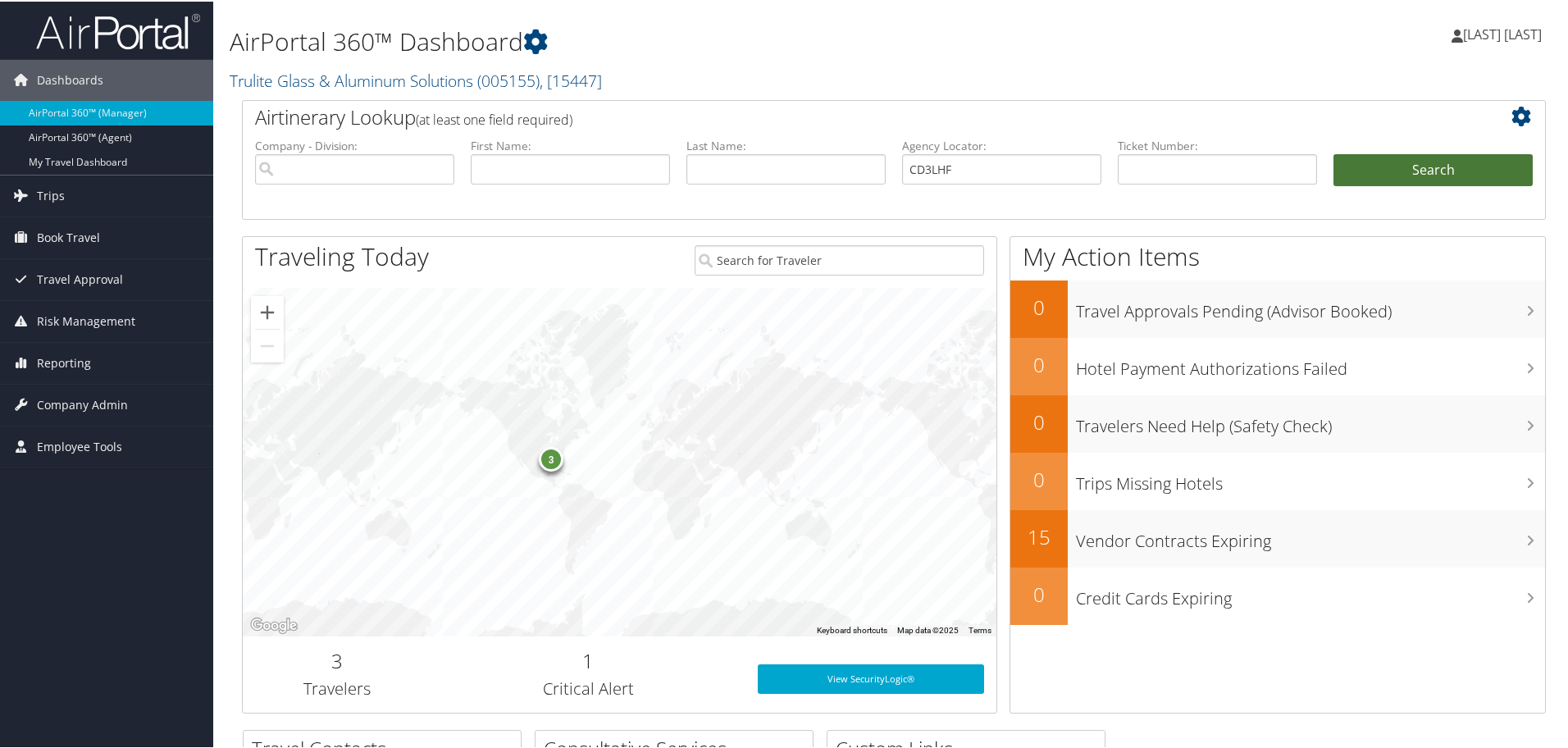 click on "Search" at bounding box center [1433, 169] 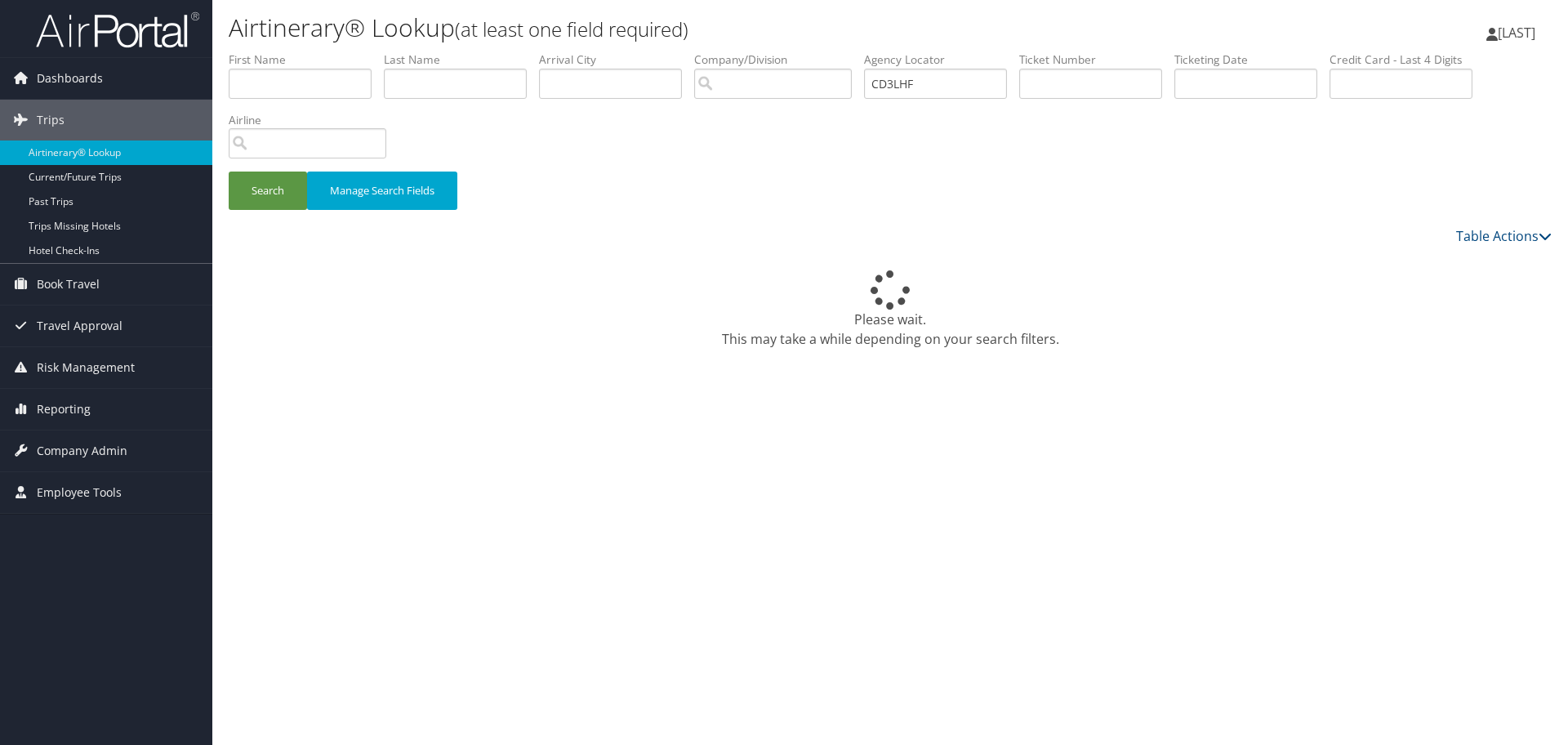 scroll, scrollTop: 0, scrollLeft: 0, axis: both 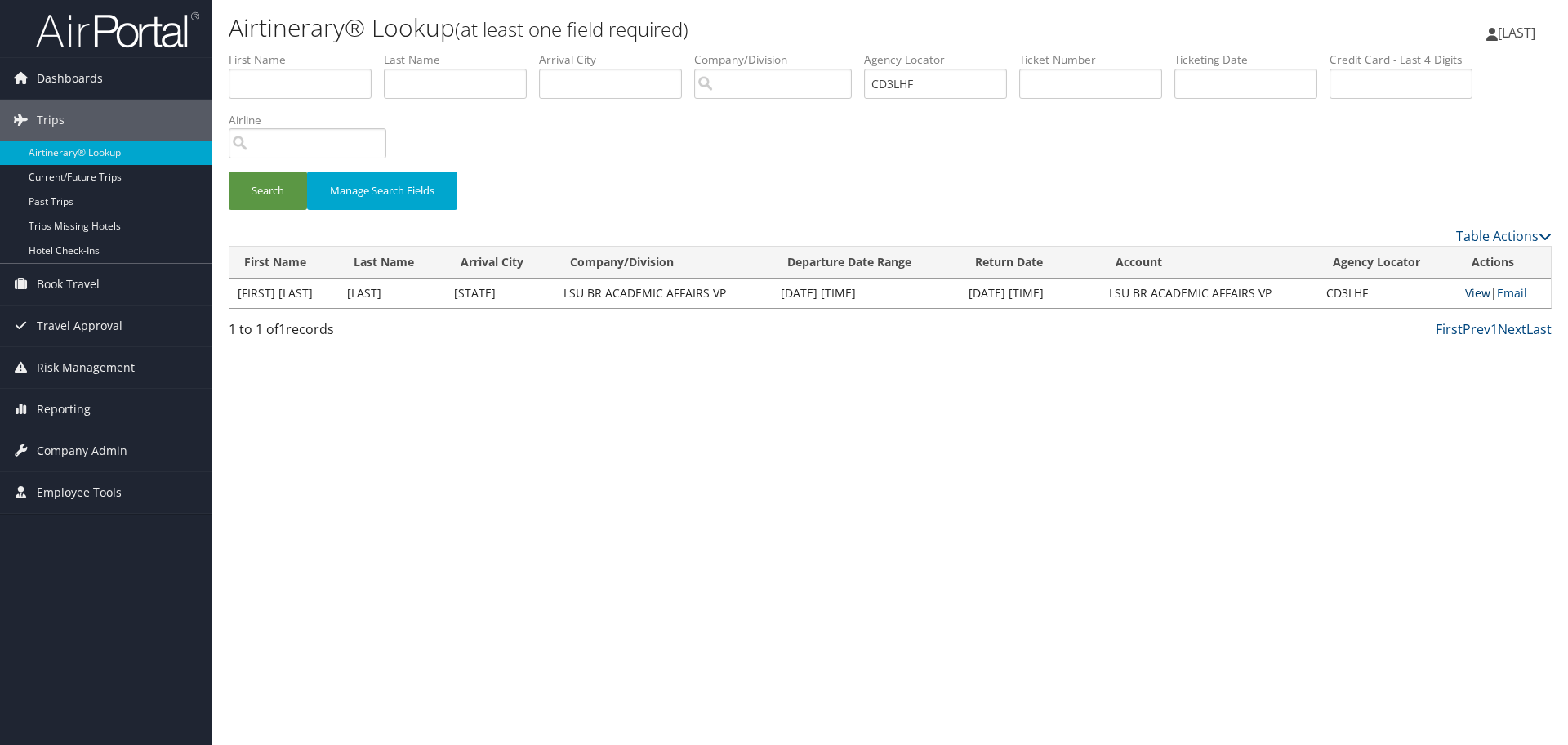 click on "View" at bounding box center [1477, 292] 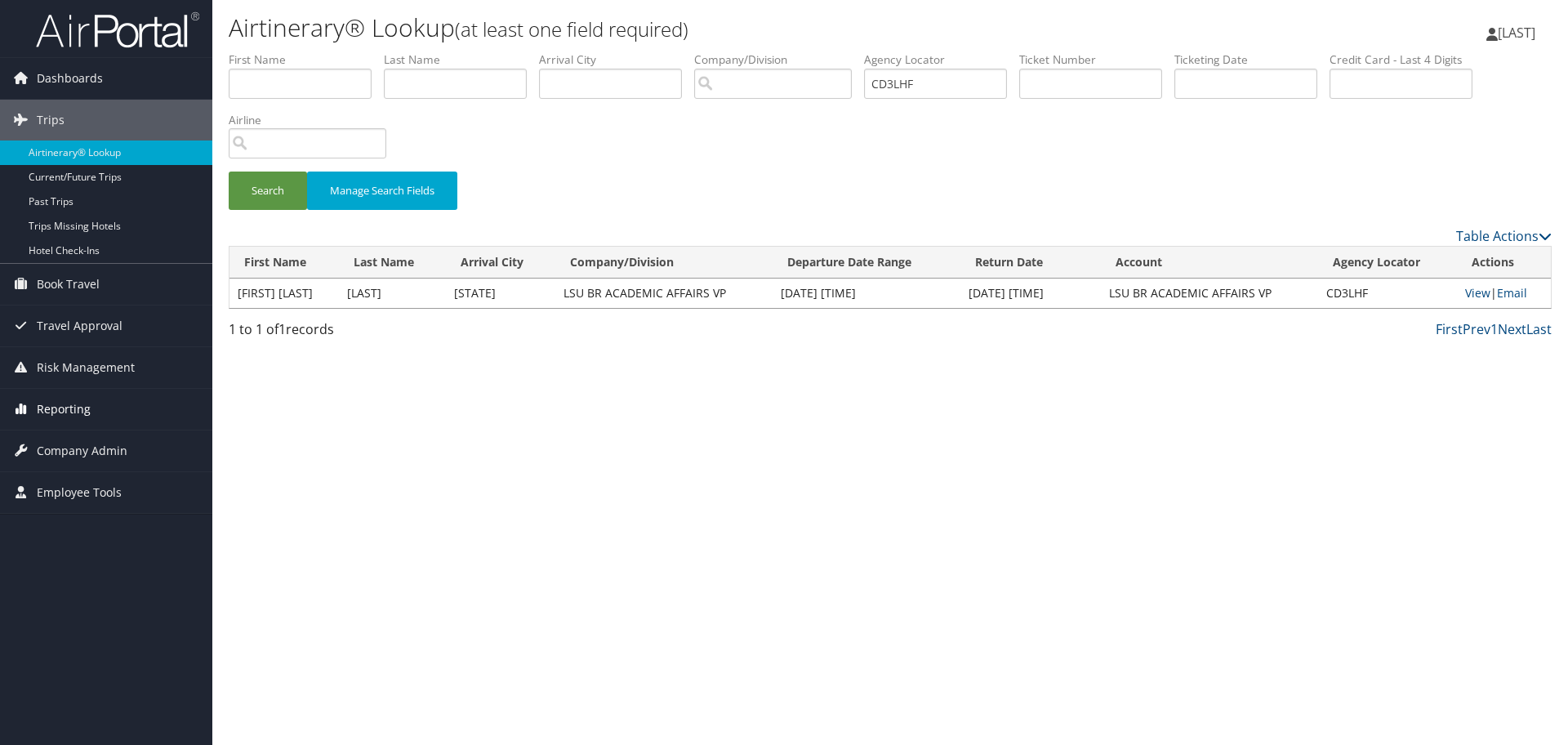 click on "Reporting" at bounding box center [64, 409] 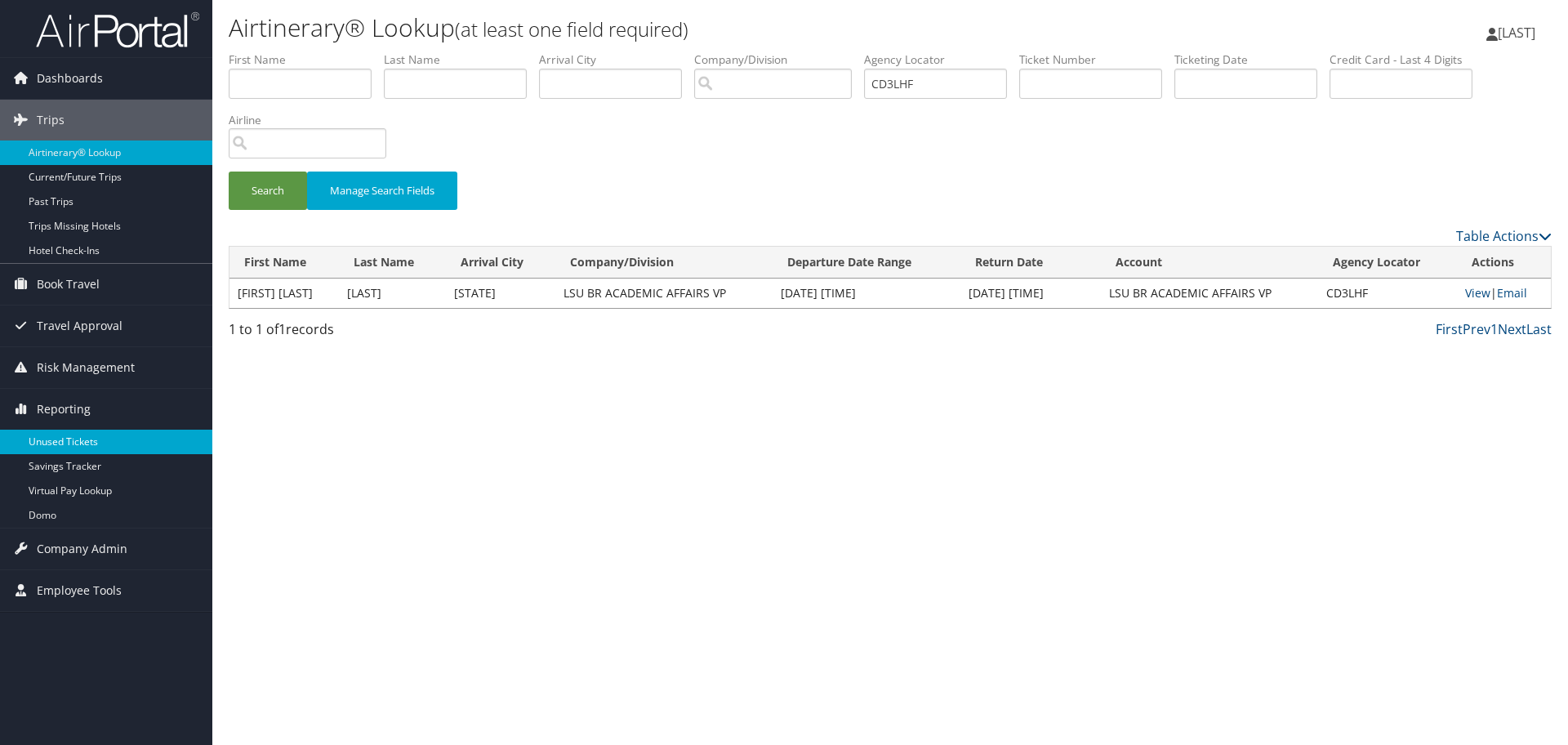 click on "Unused Tickets" at bounding box center [106, 442] 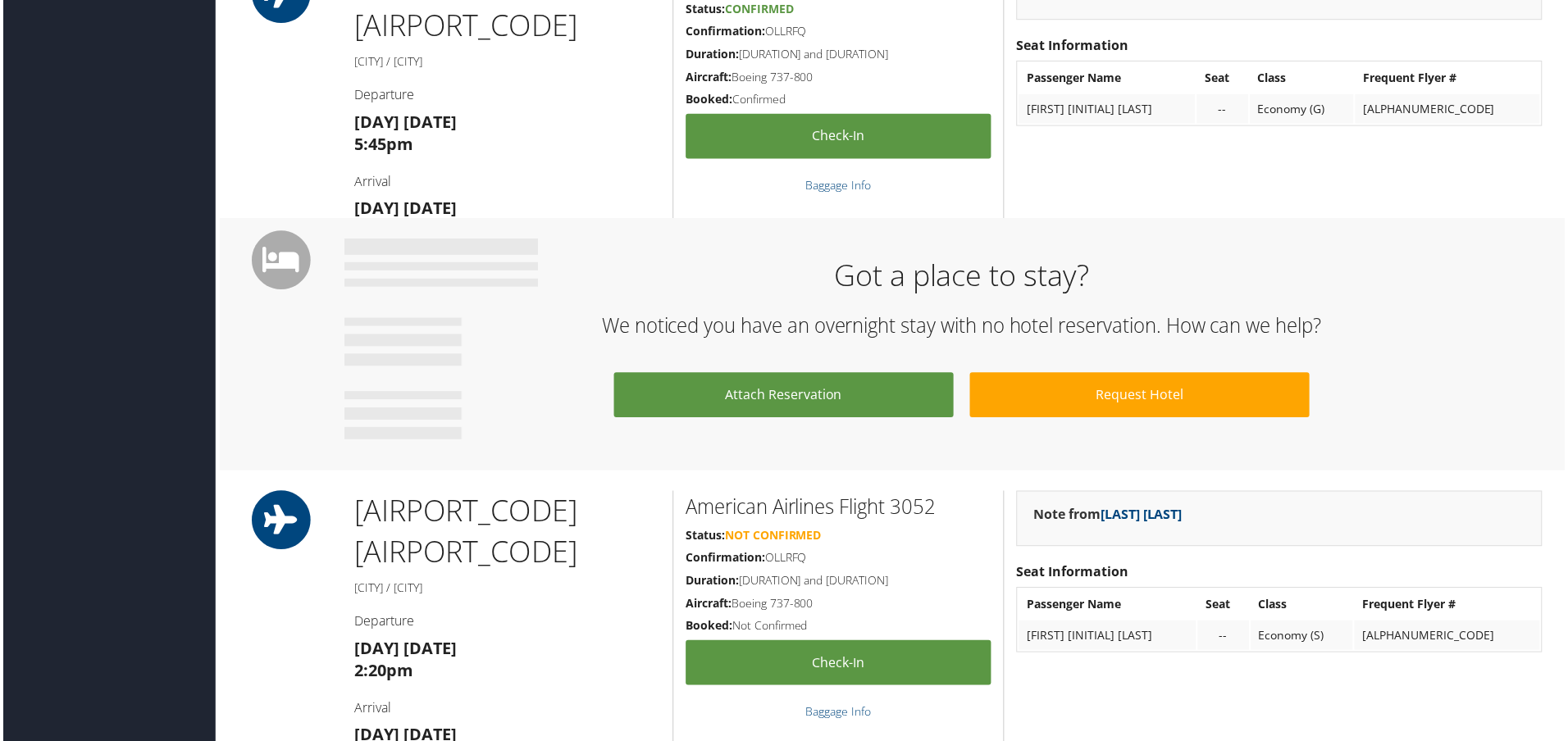 scroll, scrollTop: 145, scrollLeft: 0, axis: vertical 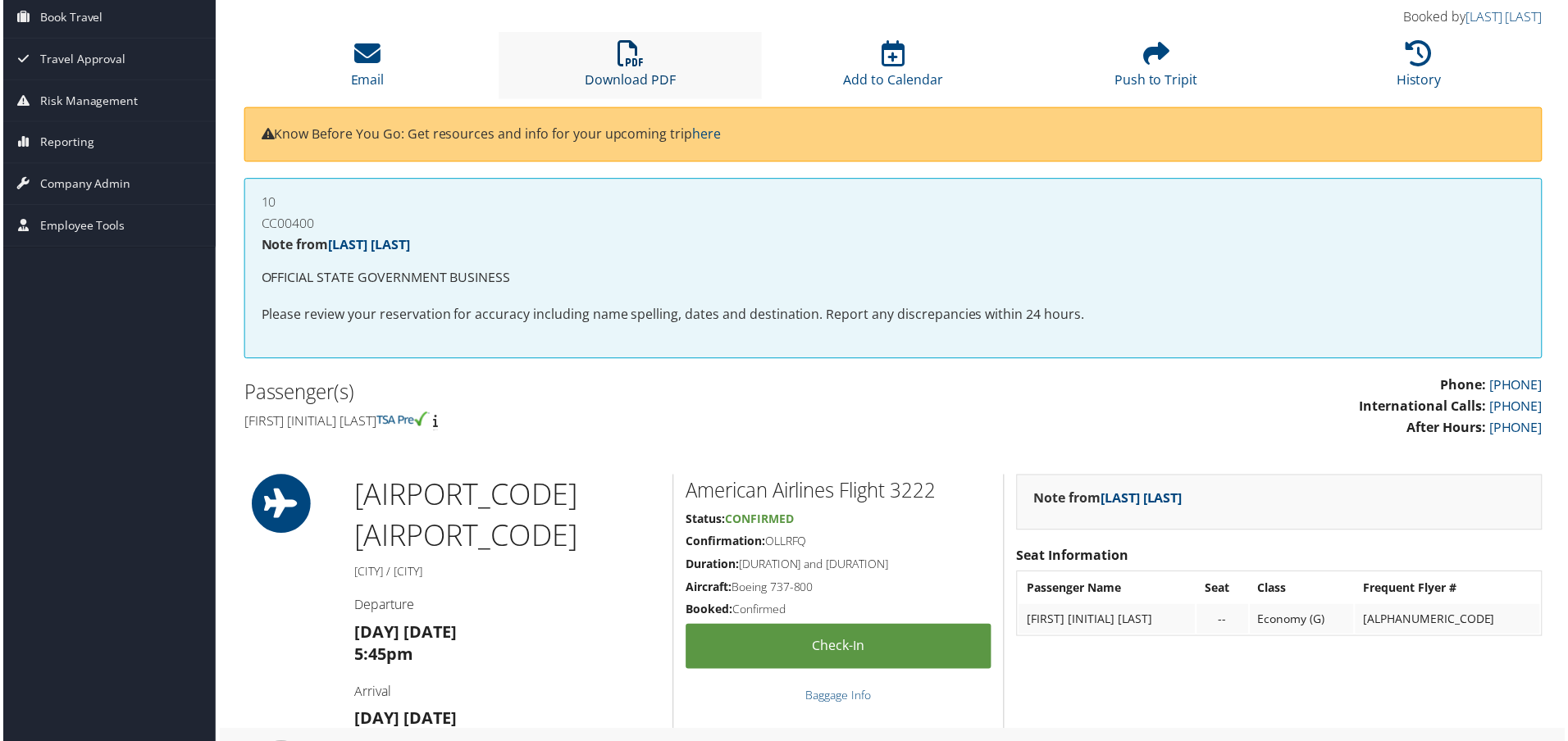 click at bounding box center [630, 53] 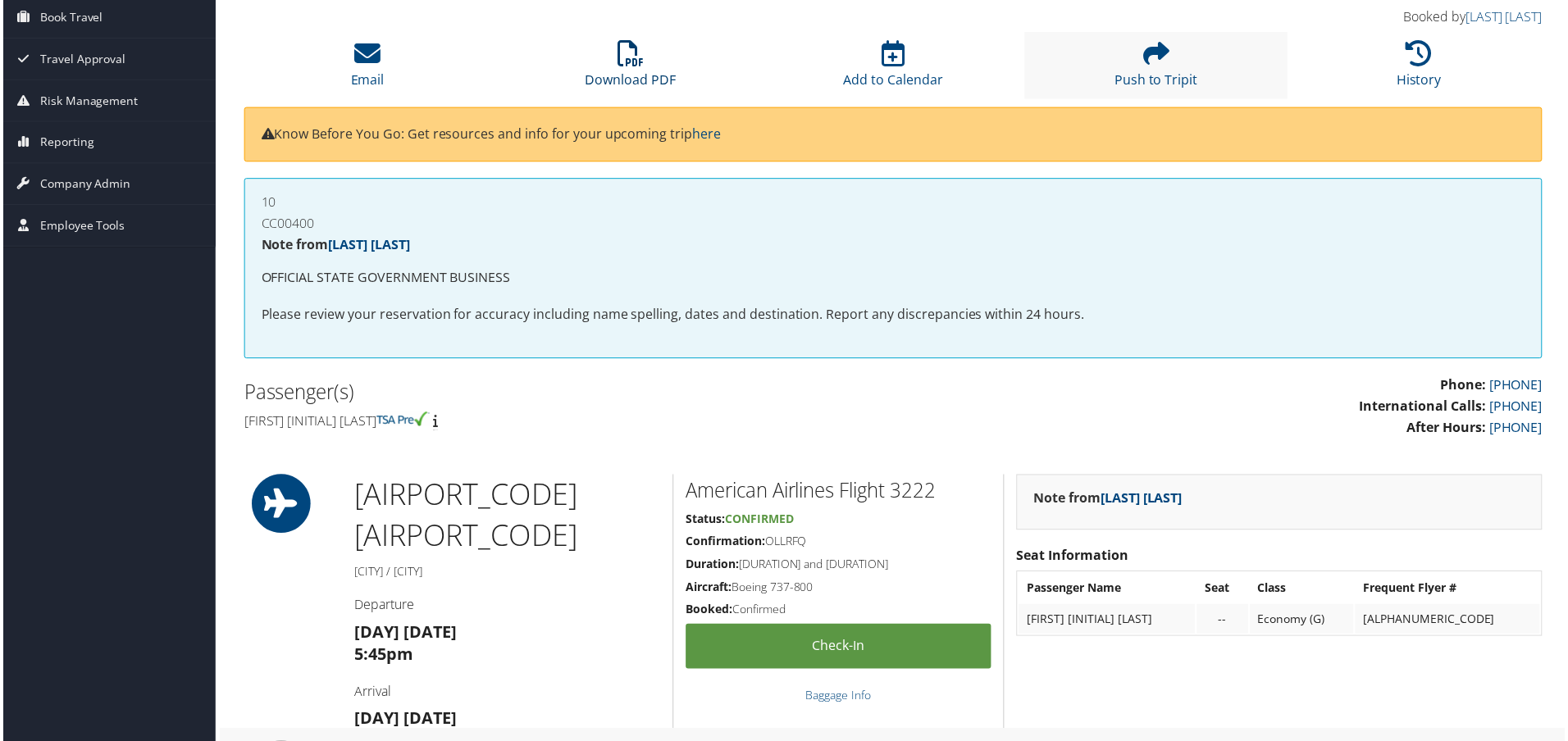 scroll, scrollTop: 0, scrollLeft: 0, axis: both 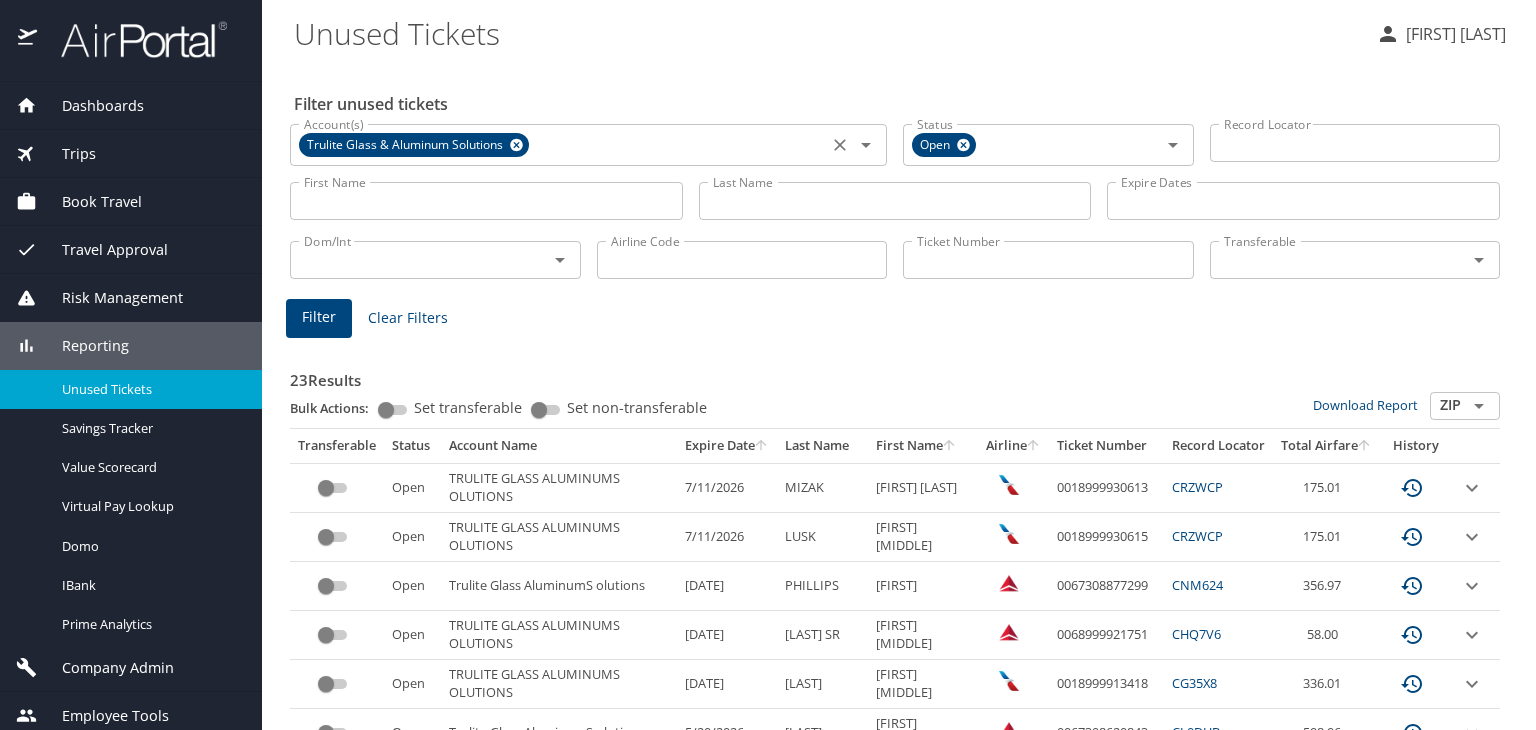 click 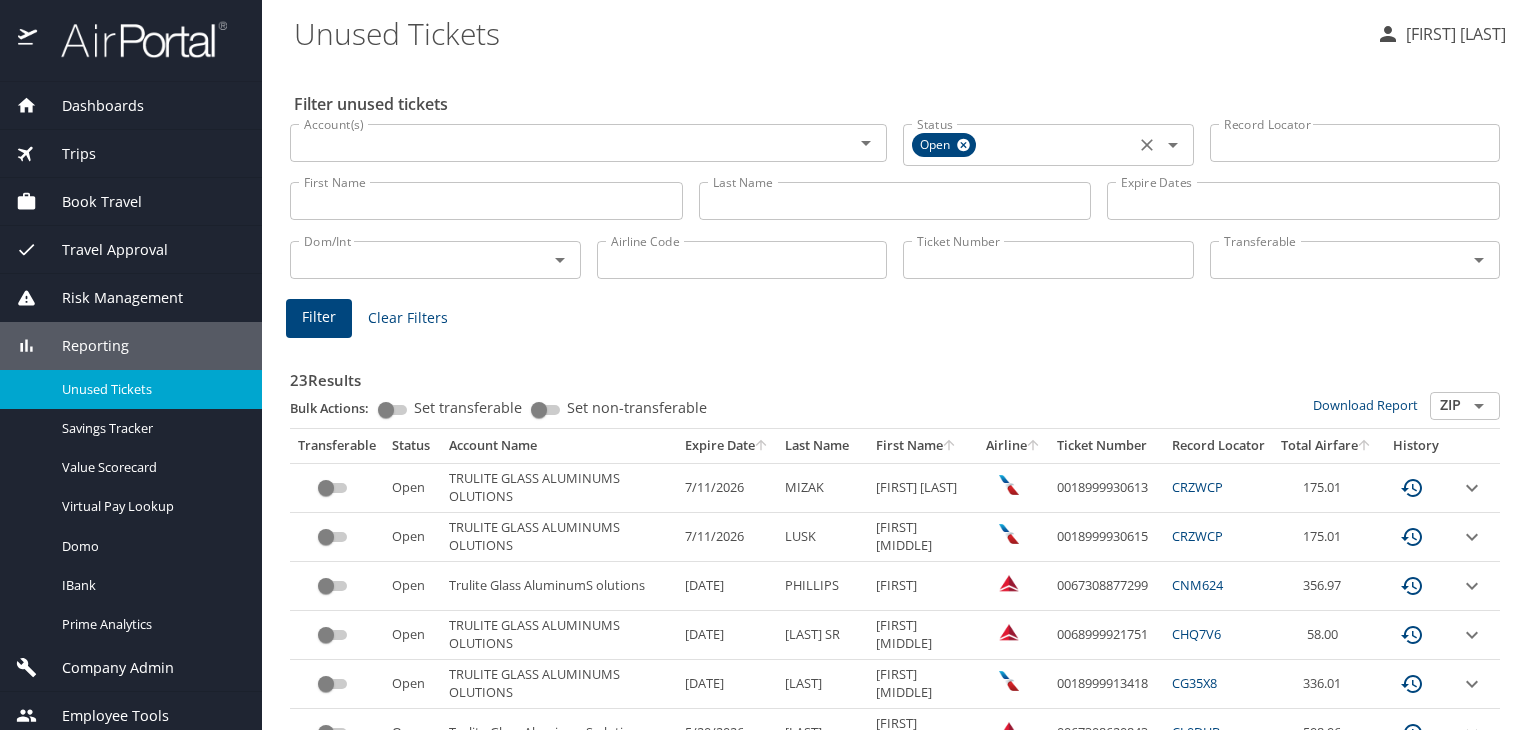 click 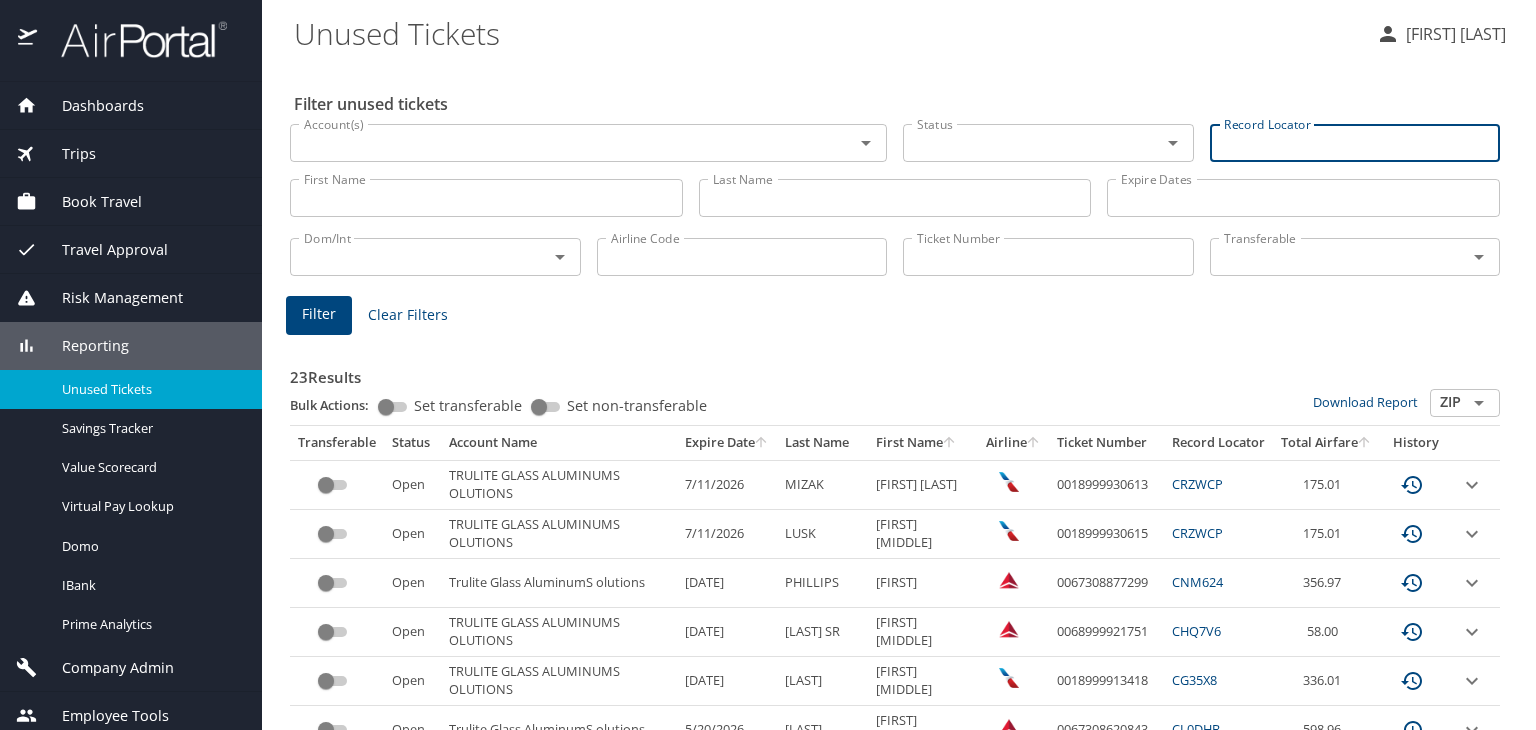 click on "Record Locator" at bounding box center (1355, 143) 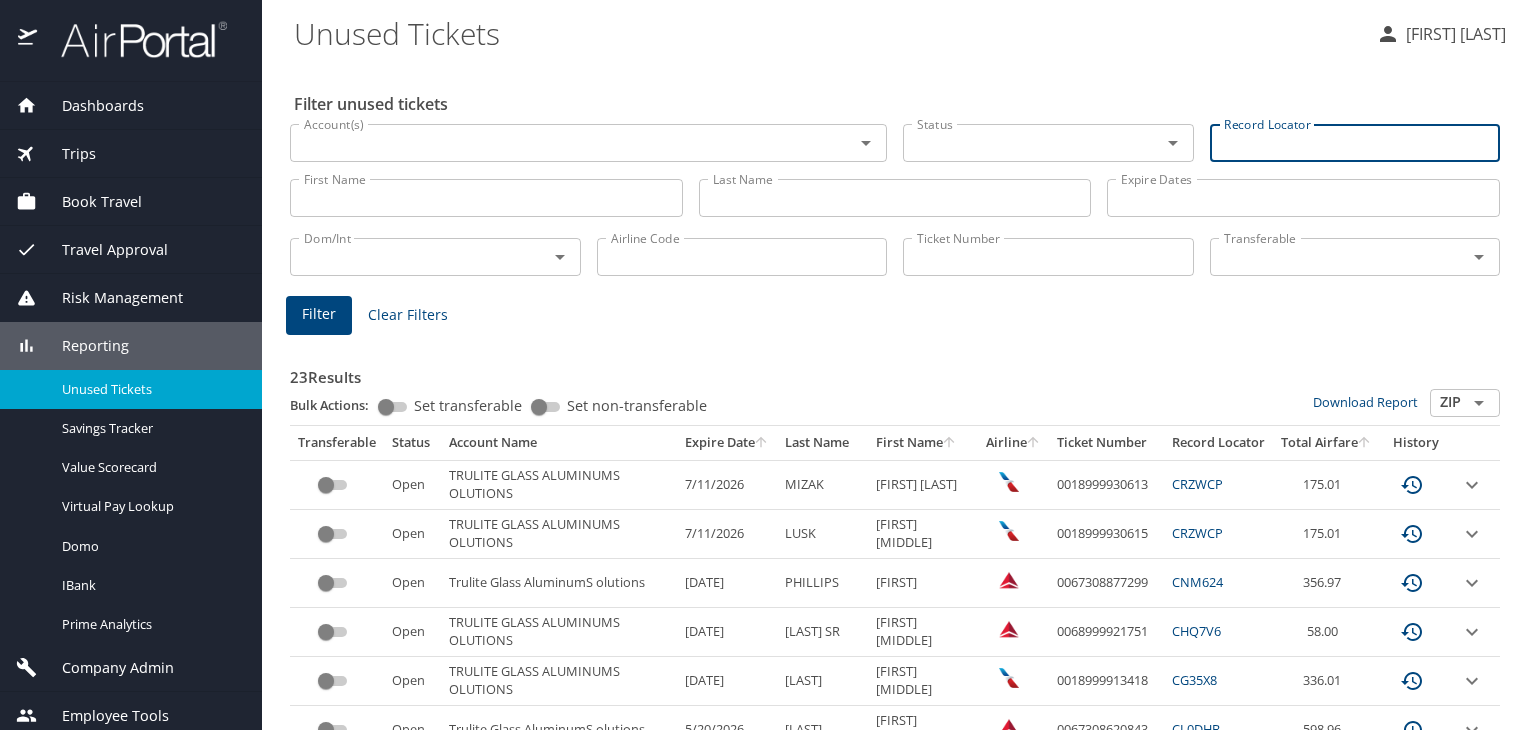 paste on "CD3LHF" 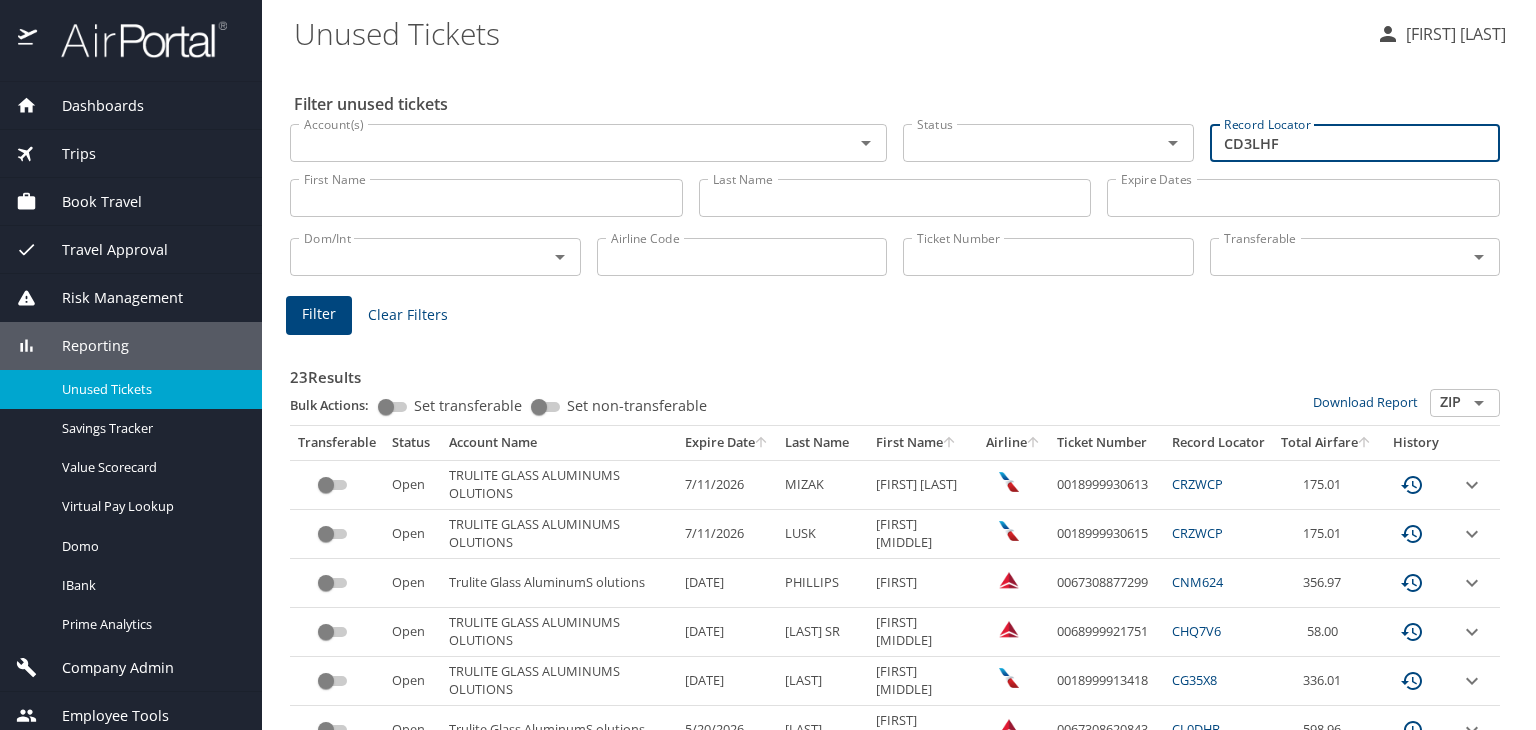type on "CD3LHF" 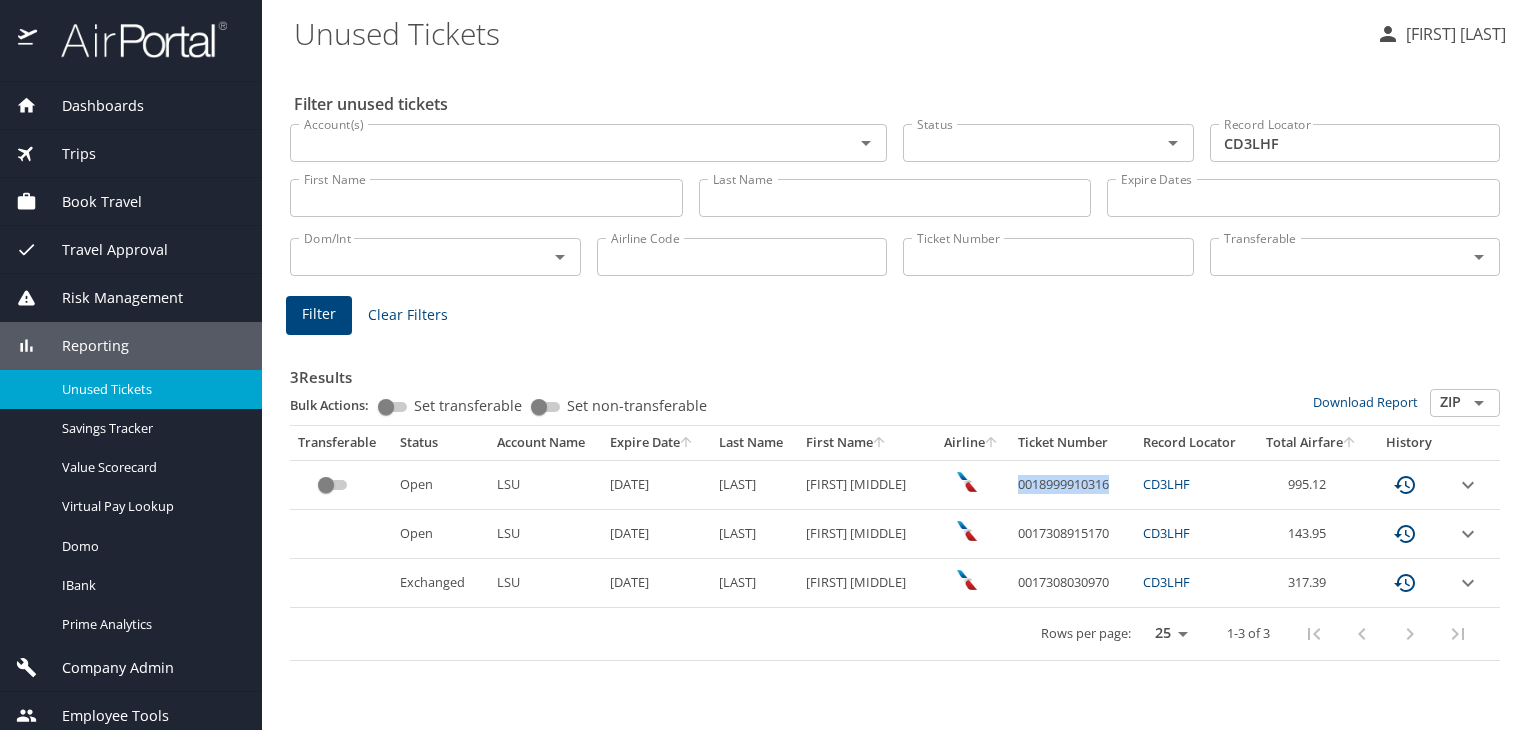 drag, startPoint x: 1006, startPoint y: 484, endPoint x: 1103, endPoint y: 493, distance: 97.41663 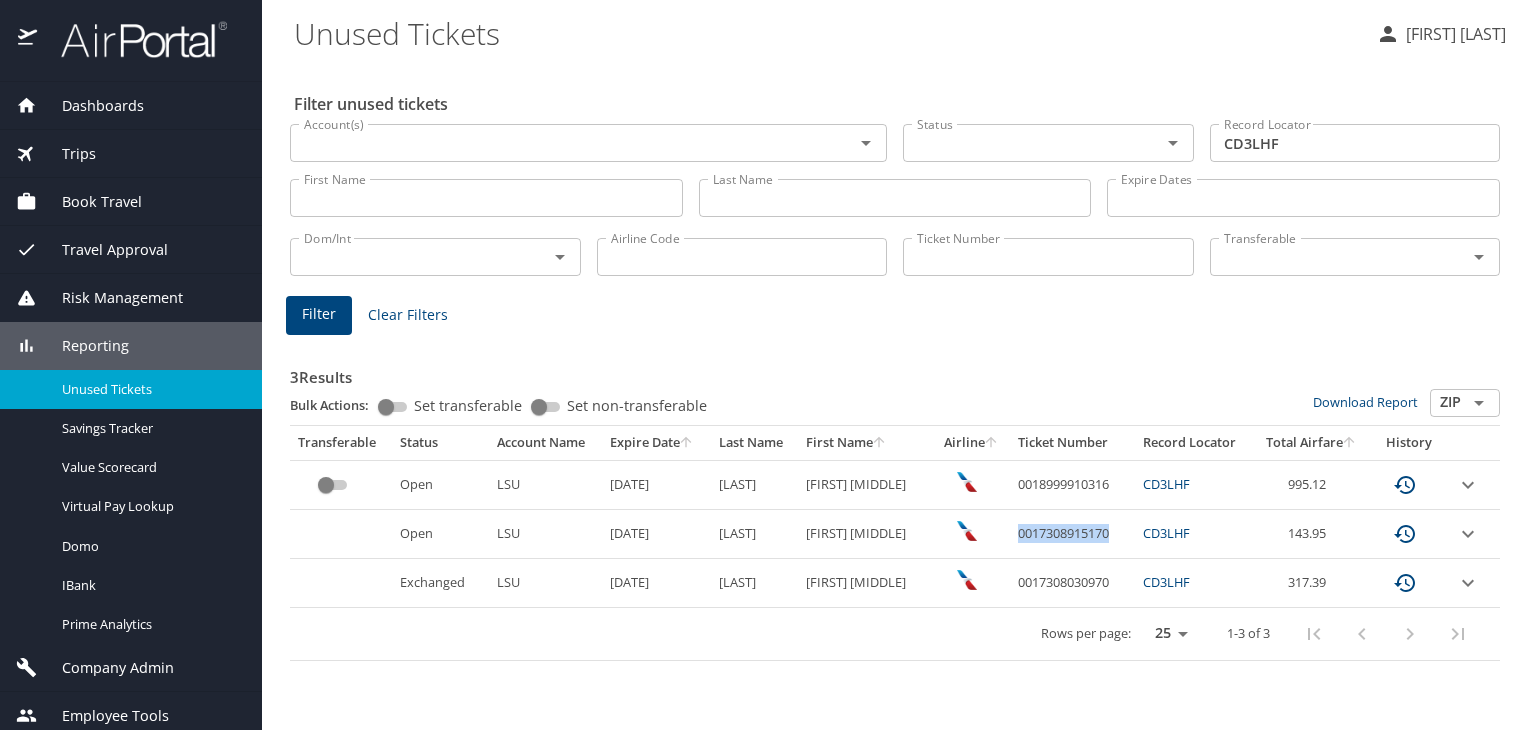 drag, startPoint x: 1007, startPoint y: 538, endPoint x: 1104, endPoint y: 534, distance: 97.082436 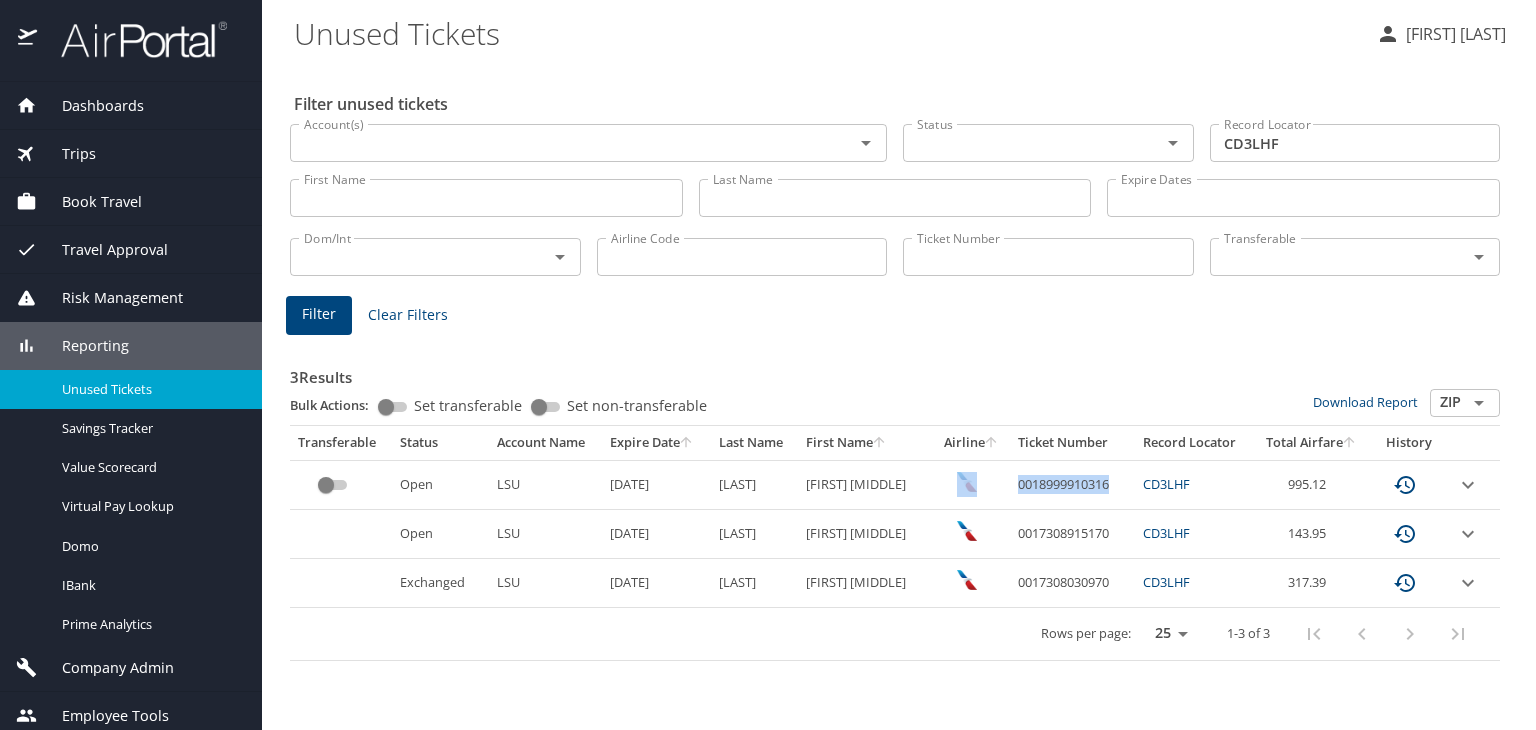 drag, startPoint x: 1108, startPoint y: 481, endPoint x: 992, endPoint y: 479, distance: 116.01724 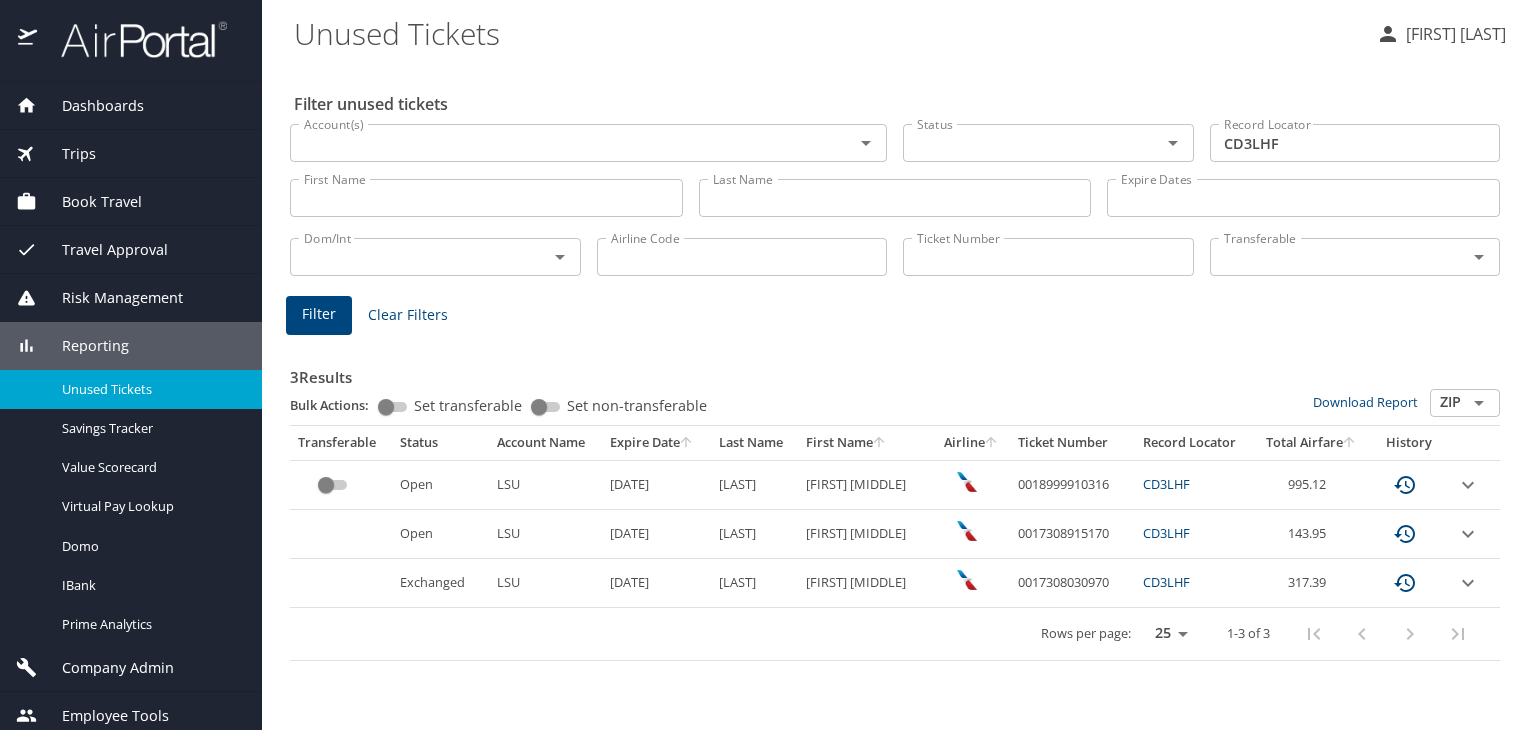 click on "Filter unused tickets Account(s) Account(s) Status Status Record Locator CD3LHF Record Locator First Name First Name Last Name Last Name Expire Dates Expire Dates Dom/Int Dom/Int Airline Code Airline Code Ticket Number Ticket Number Transferable Transferable Filter Clear Filters 3  Results Bulk Actions: Set transferable Set non-transferable Download Report ZIP ​ Transferable Status Account Name Expire Date  Last Name  First Name  Airline  Ticket Number Record Locator Total Airfare  History Open LSU [DATE] [LAST] [LAST] M 0018999910316 CD3LHF 995.12 Open LSU [DATE] [LAST] [LAST] M 0017308915170 CD3LHF 143.95 Exchanged LSU [DATE] [LAST] [LAST] M 0017308030970 CD3LHF 317.39 Rows per page: 25 50 100 1-3 of 3" at bounding box center (899, 397) 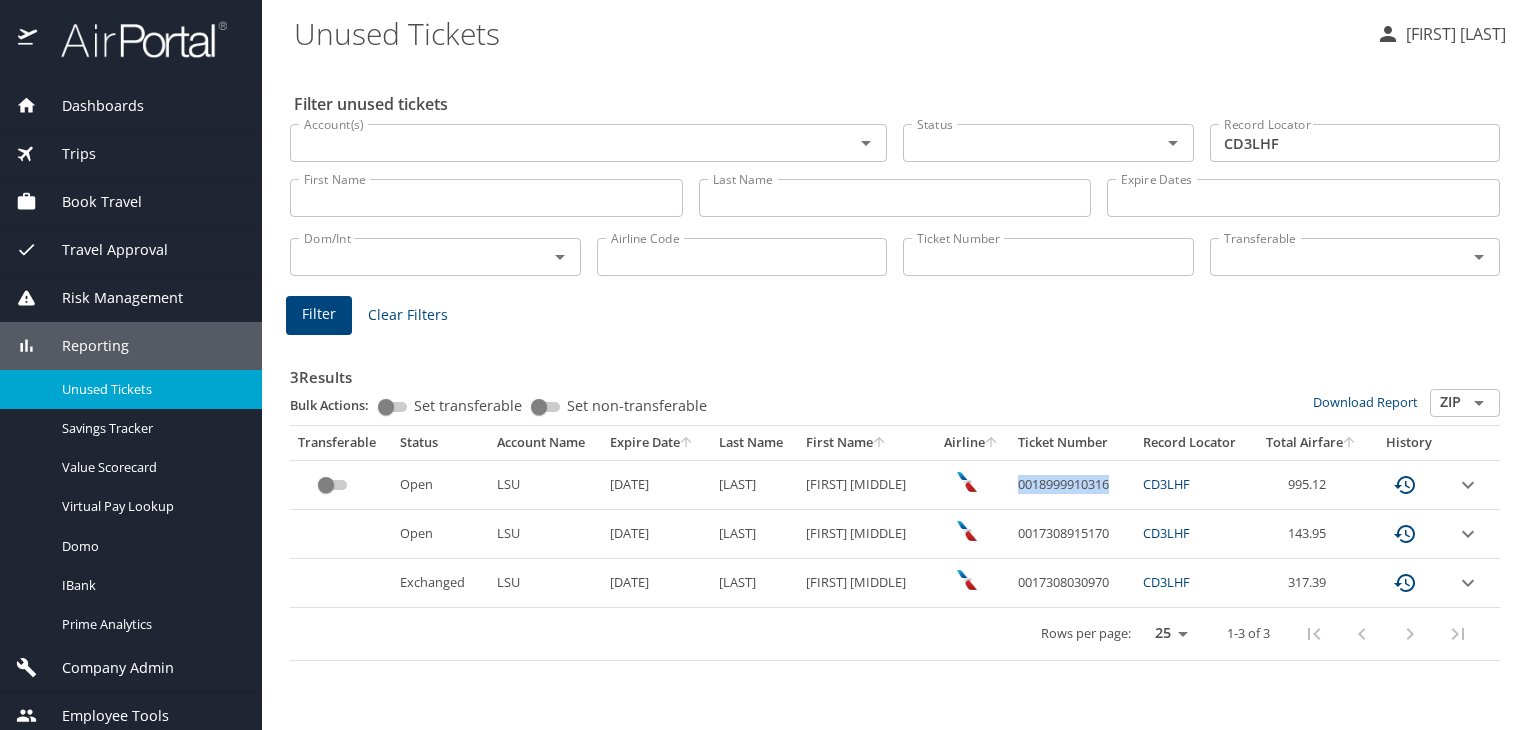 drag, startPoint x: 1009, startPoint y: 483, endPoint x: 1102, endPoint y: 489, distance: 93.193344 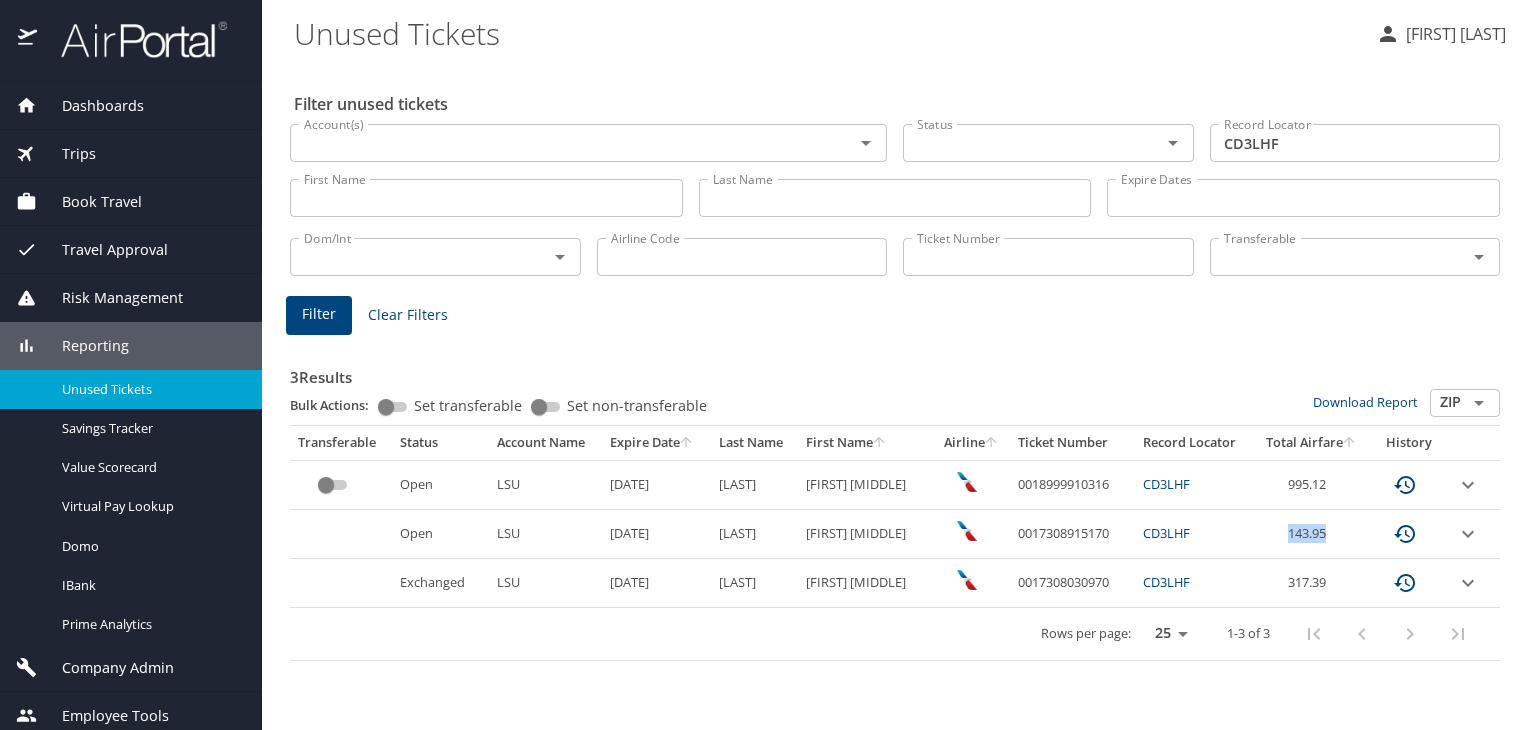 copy on "143.95" 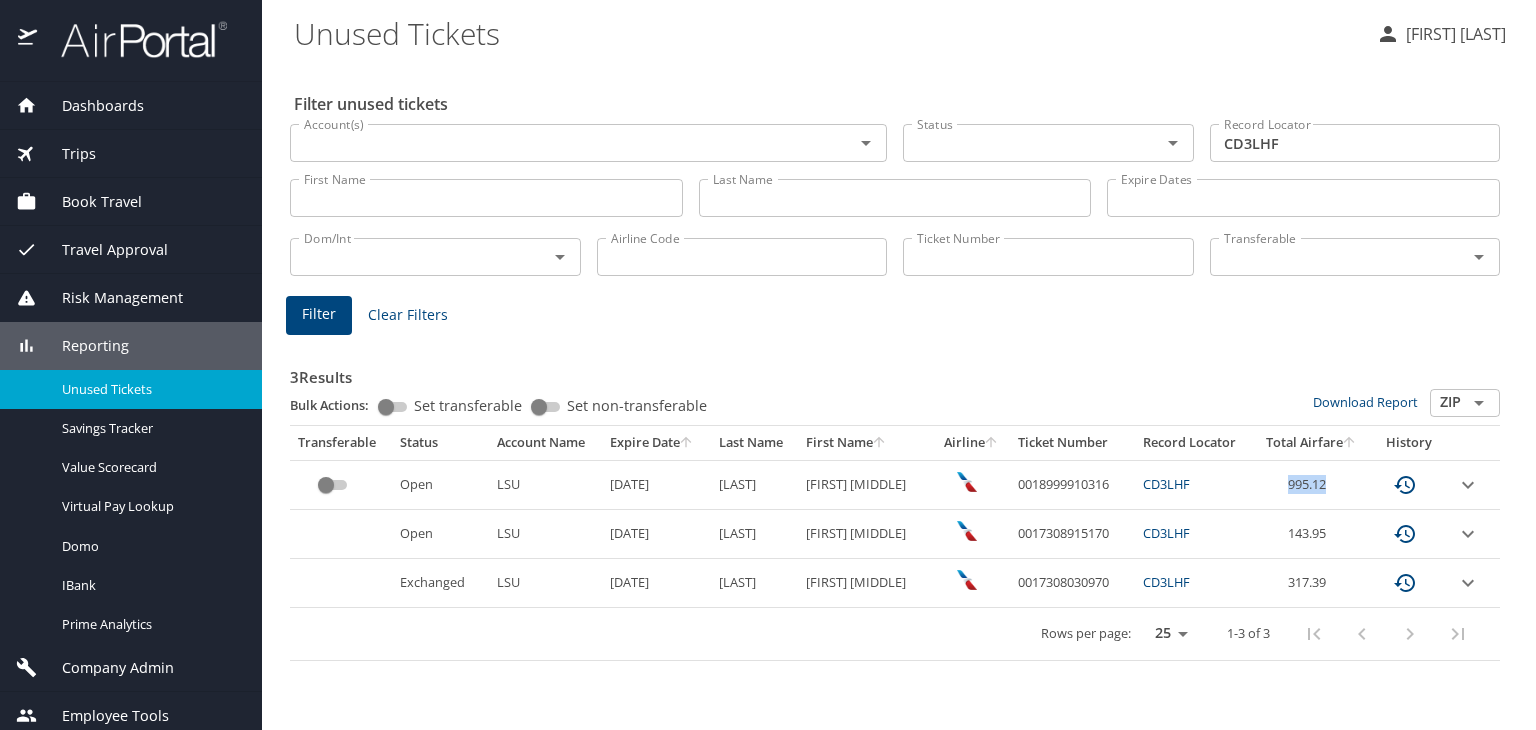 copy on "995.12" 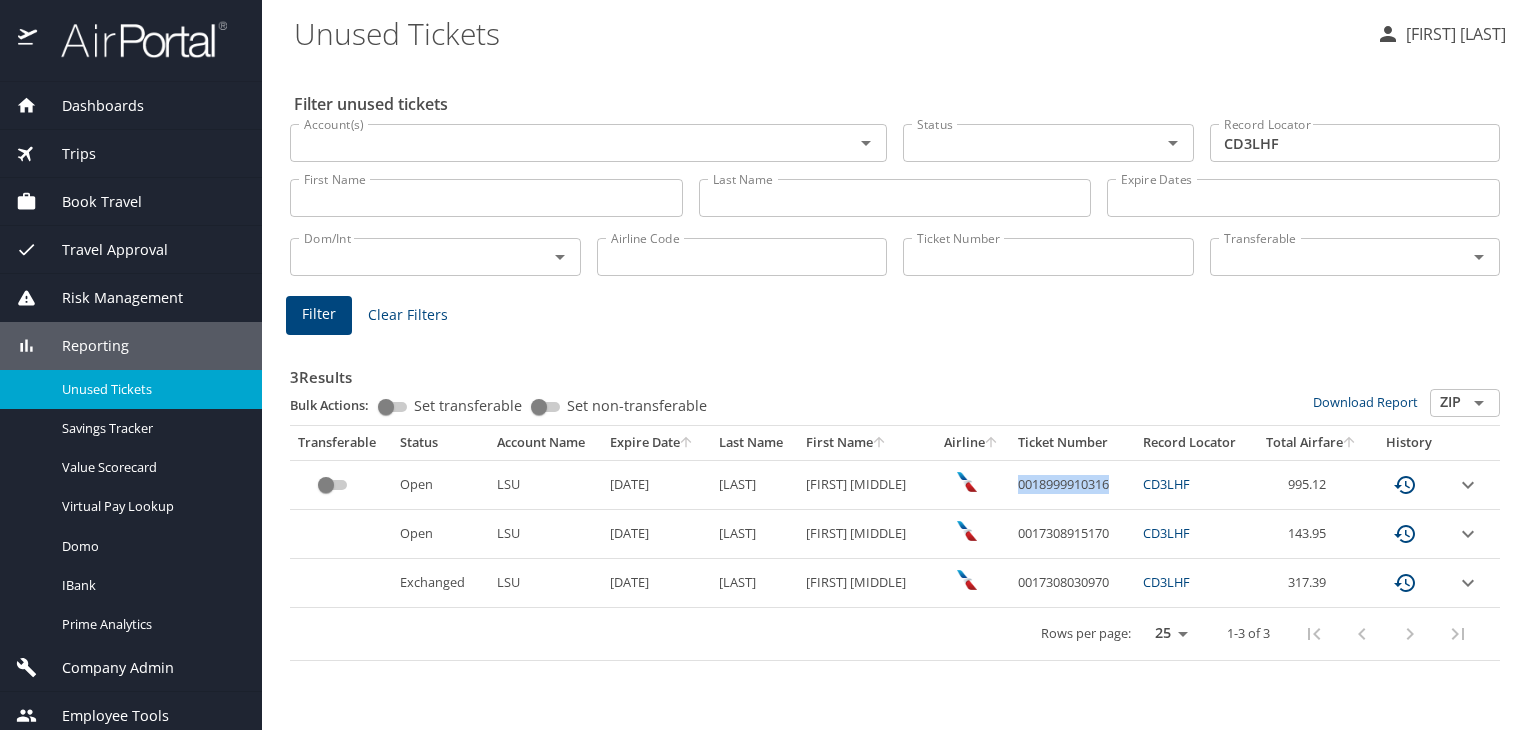copy on "0018999910316" 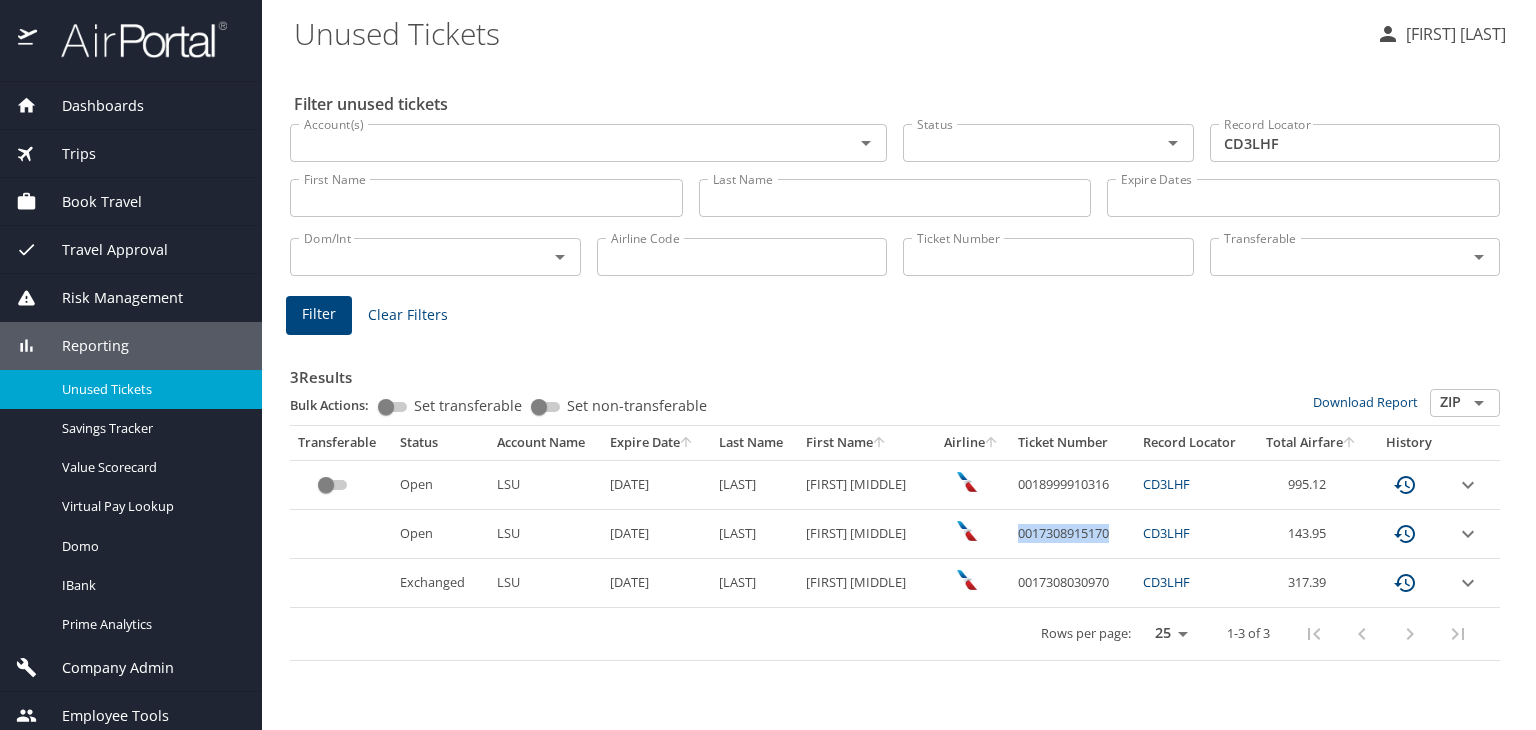 copy on "0017308915170" 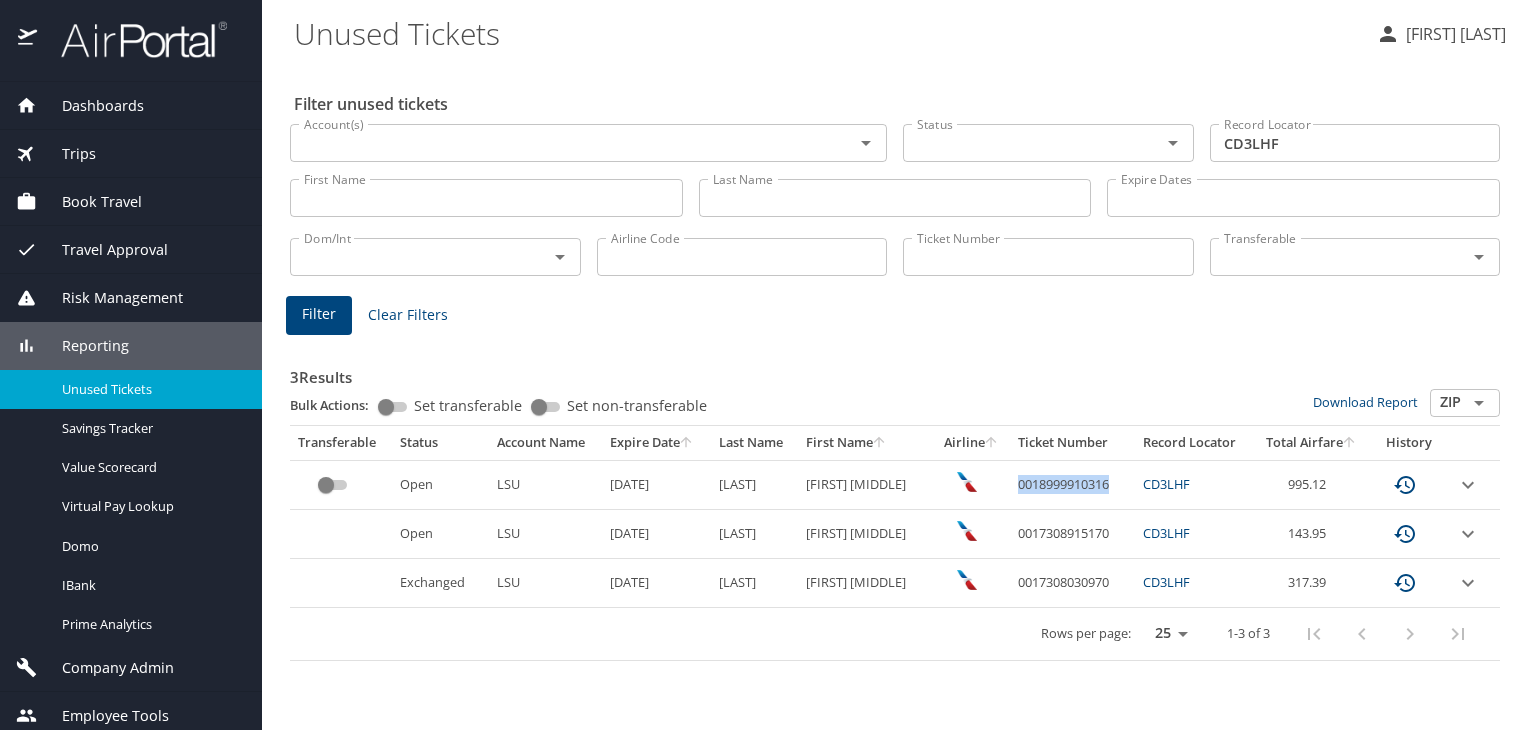 copy on "0018999910316" 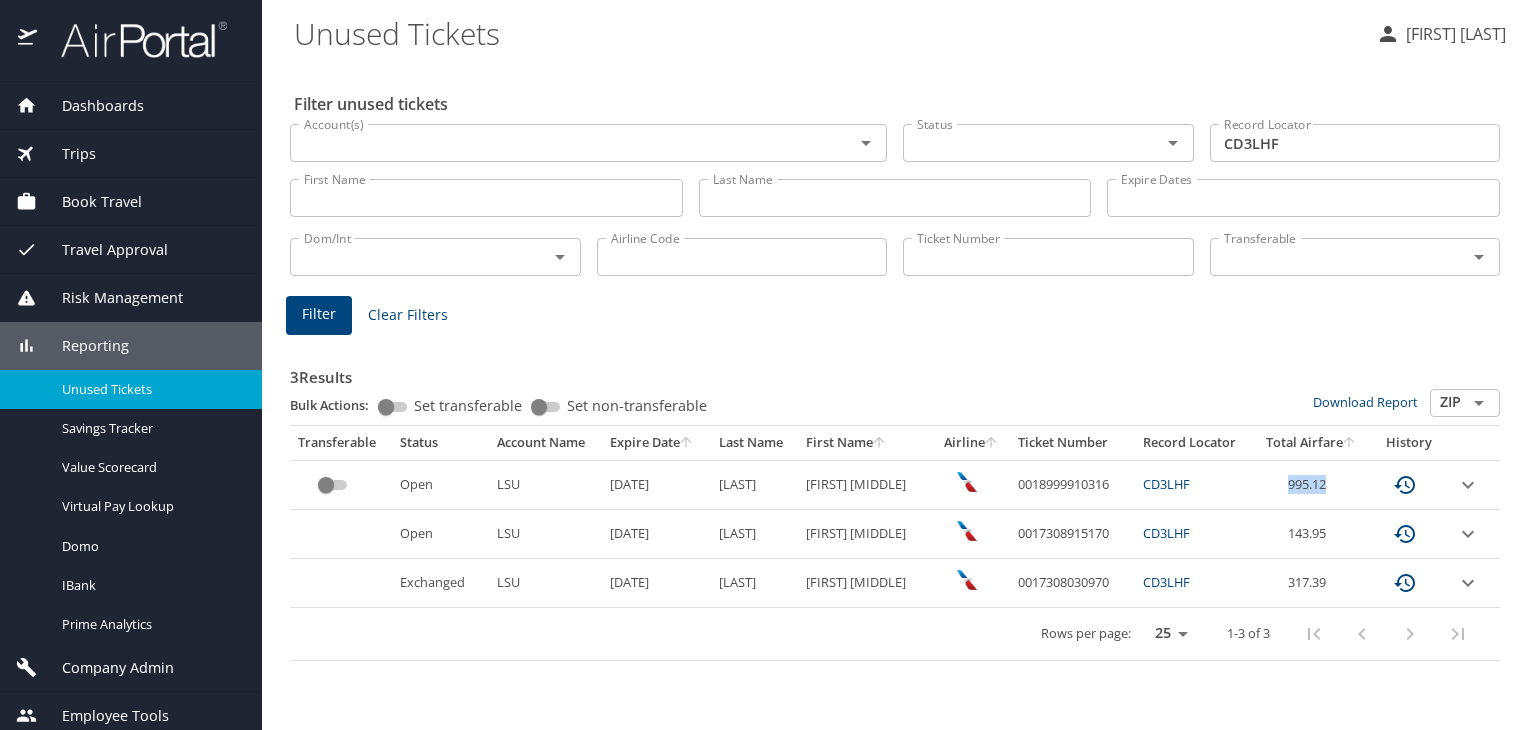 drag, startPoint x: 1272, startPoint y: 481, endPoint x: 1333, endPoint y: 481, distance: 61 